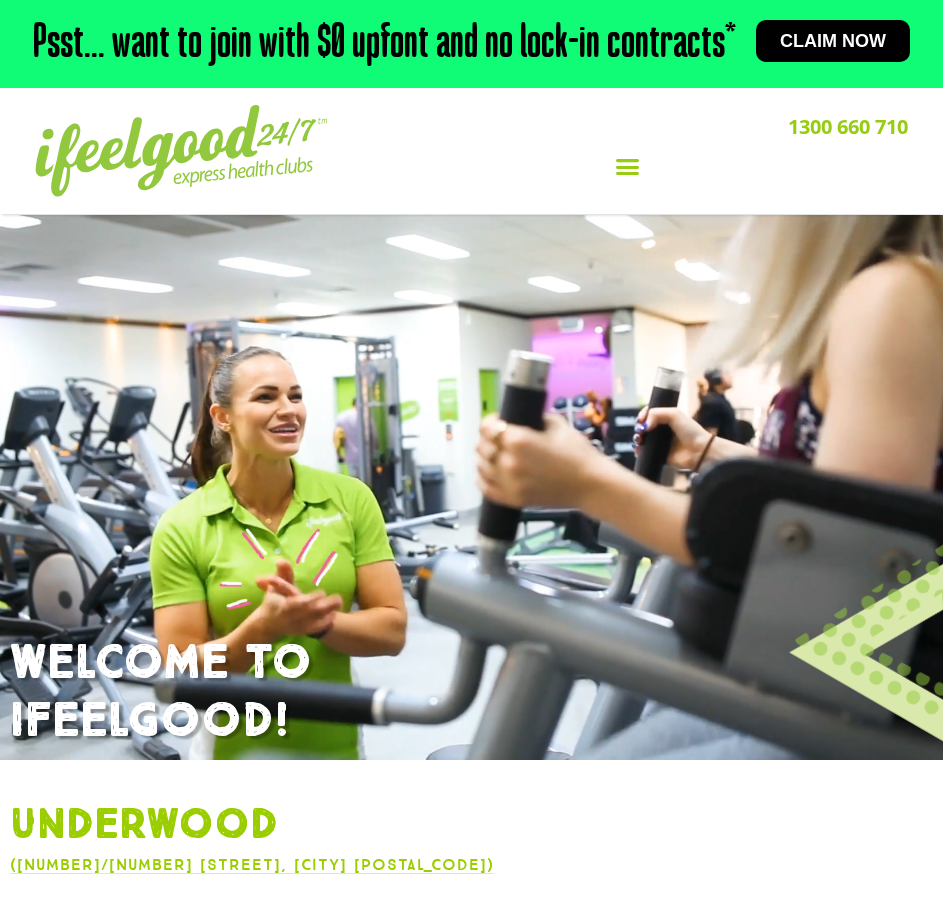 scroll, scrollTop: 0, scrollLeft: 0, axis: both 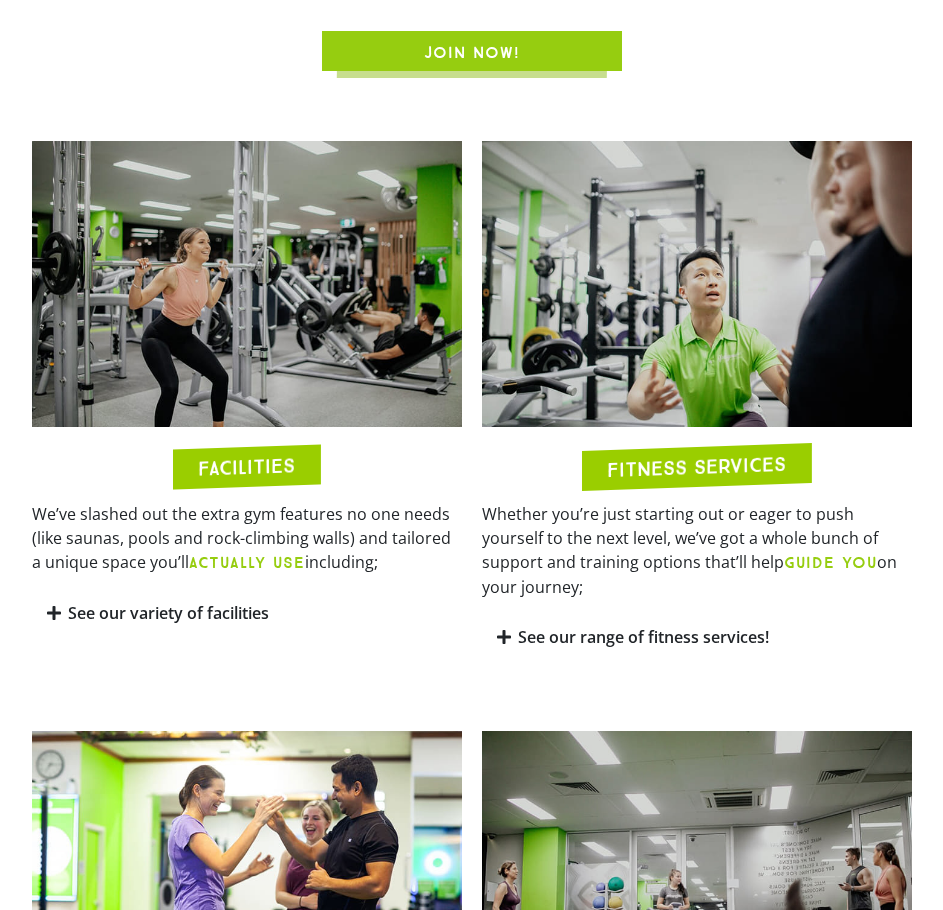 click on "See our variety of facilities" at bounding box center (168, 613) 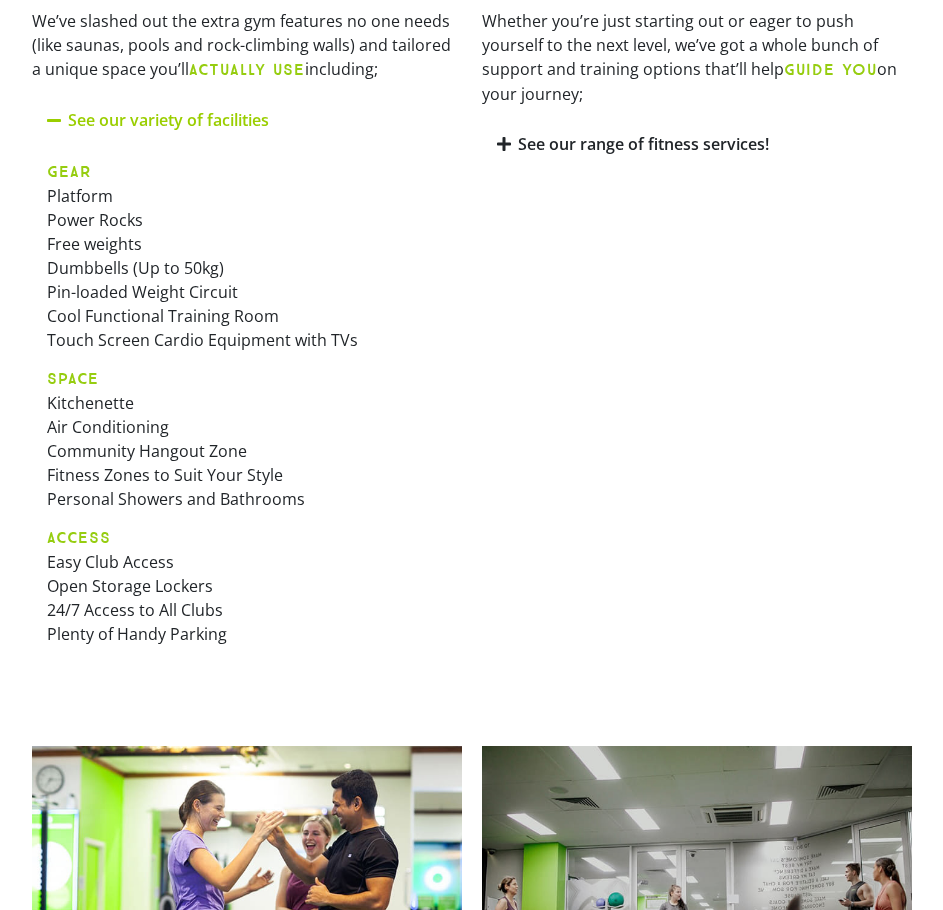 scroll, scrollTop: 1500, scrollLeft: 0, axis: vertical 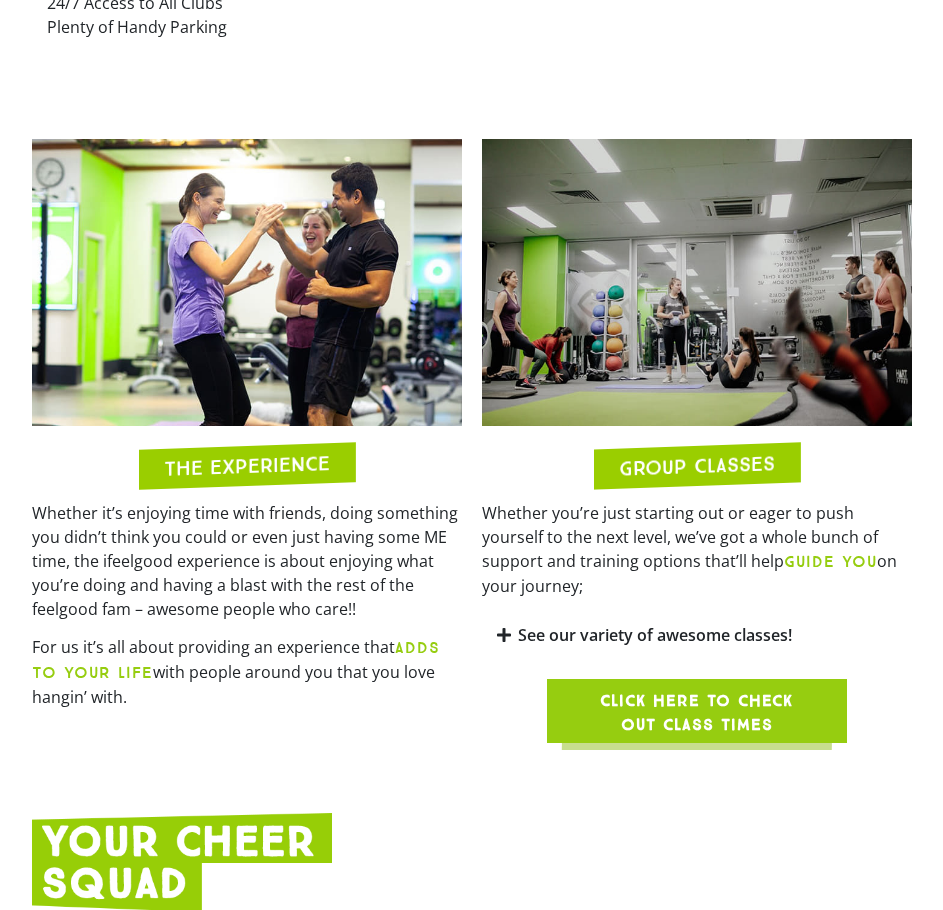 drag, startPoint x: 762, startPoint y: 614, endPoint x: 907, endPoint y: 608, distance: 145.12408 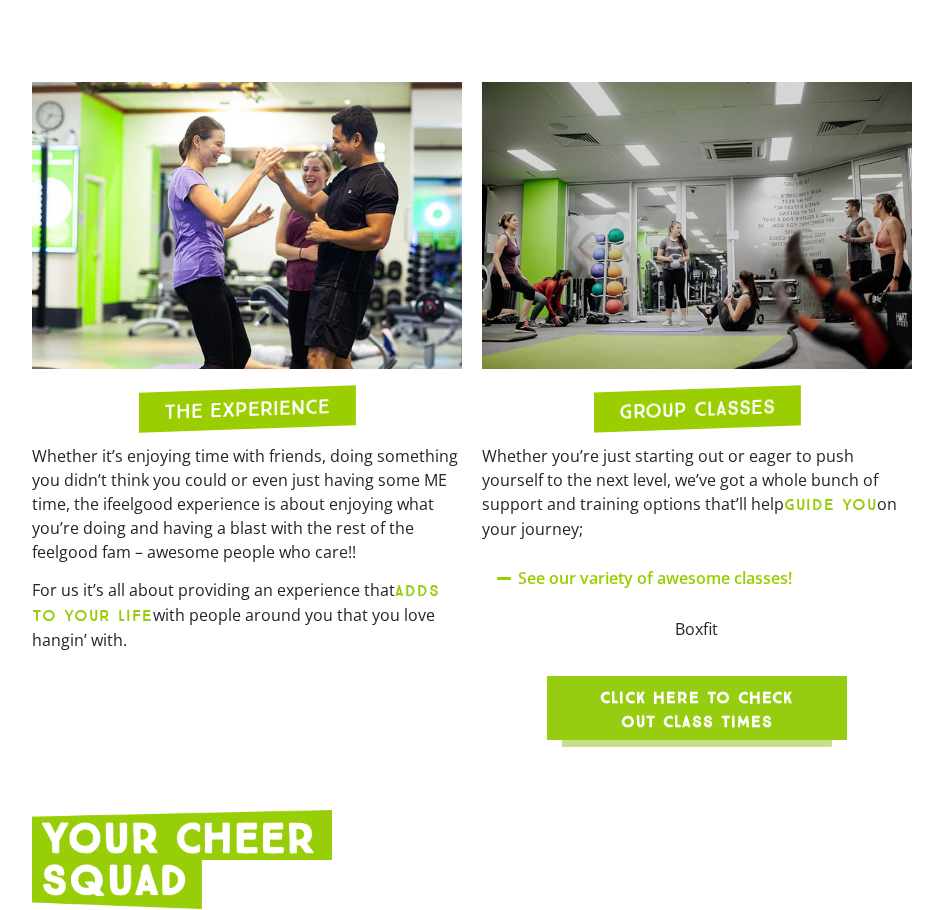 scroll, scrollTop: 2400, scrollLeft: 0, axis: vertical 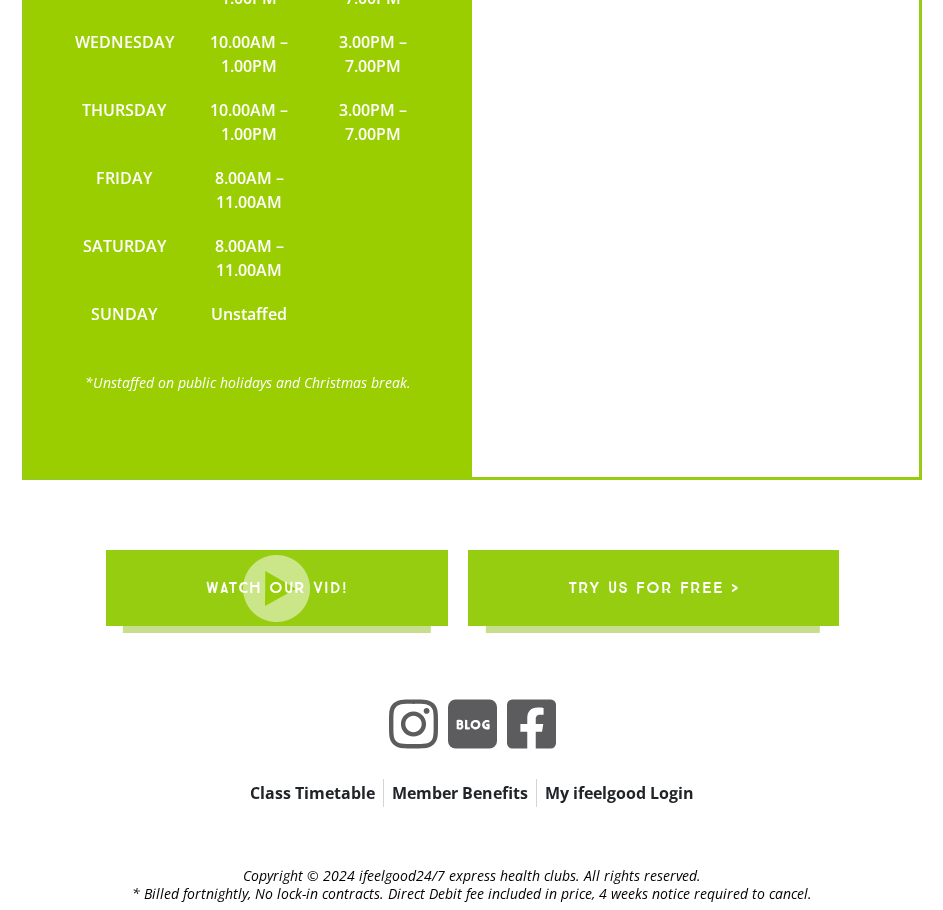 click on "try us for free >" at bounding box center [652, 588] 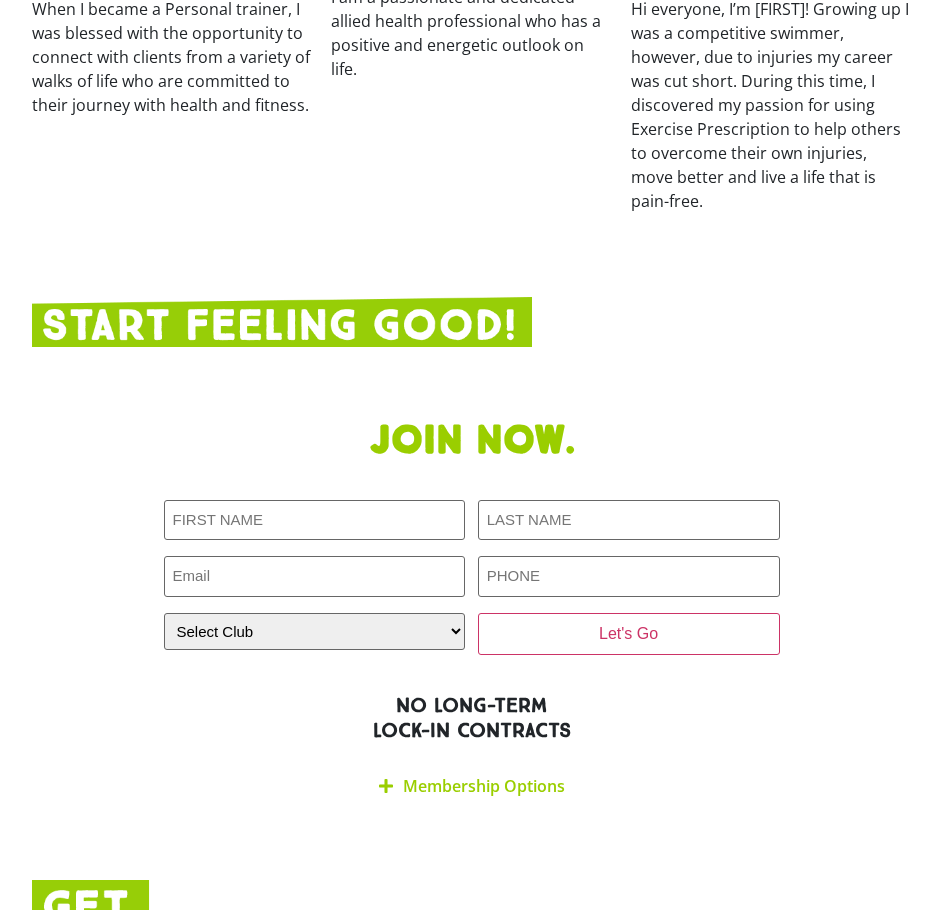 scroll, scrollTop: 4068, scrollLeft: 0, axis: vertical 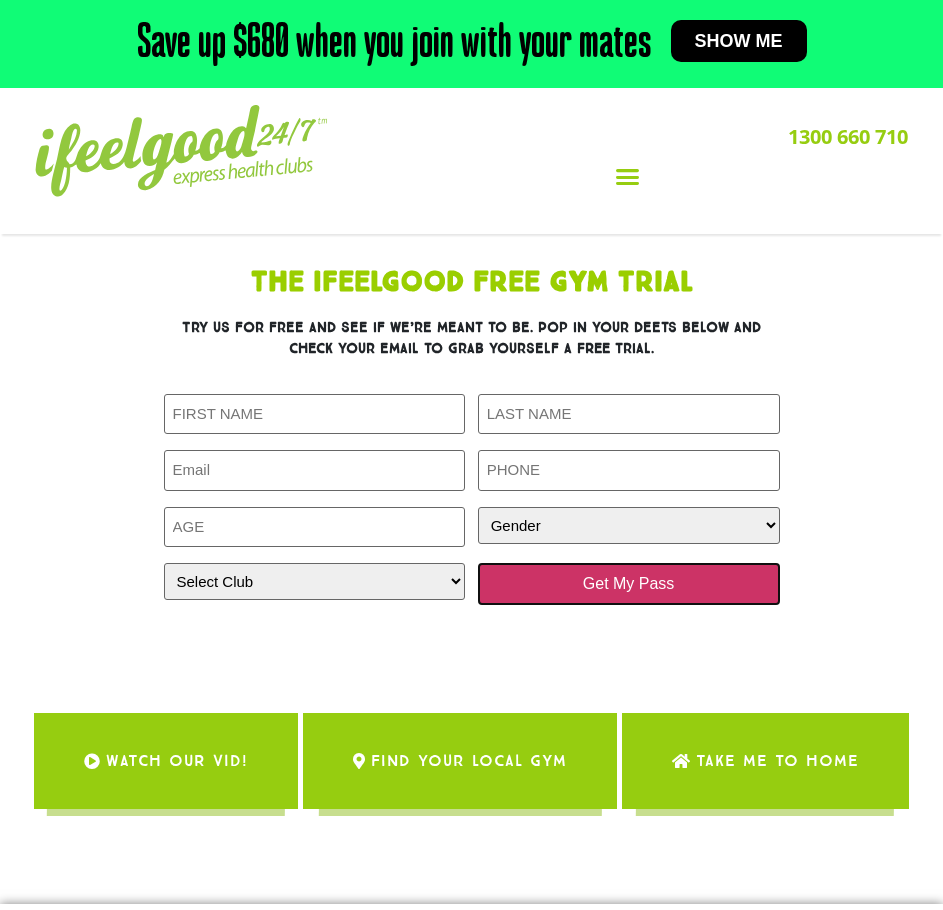 click on "Get My Pass" at bounding box center (629, 584) 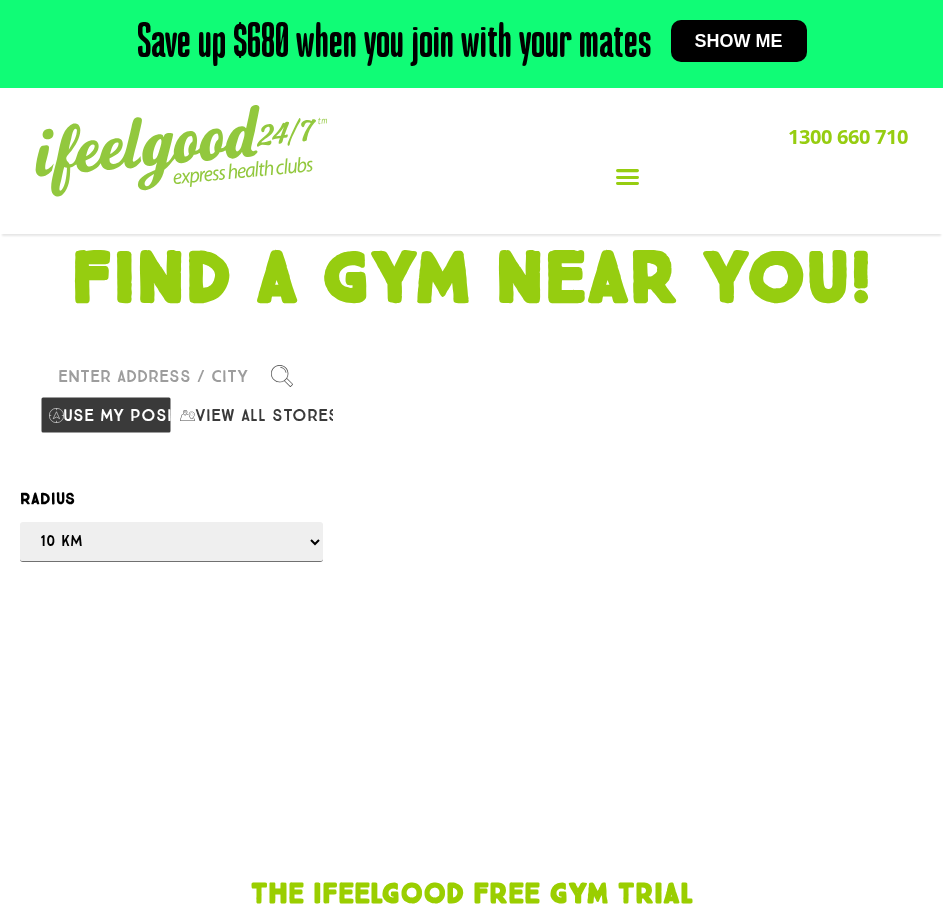 scroll, scrollTop: 0, scrollLeft: 0, axis: both 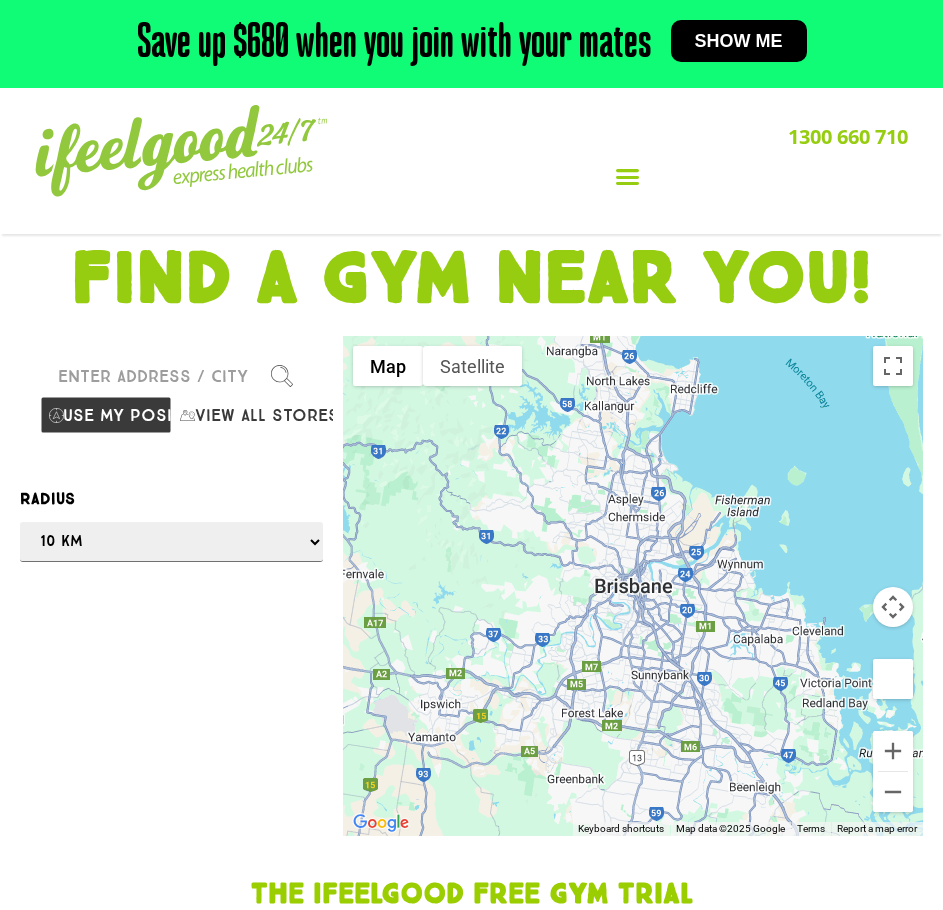 click on "Please enter a valid address" at bounding box center (171, 376) 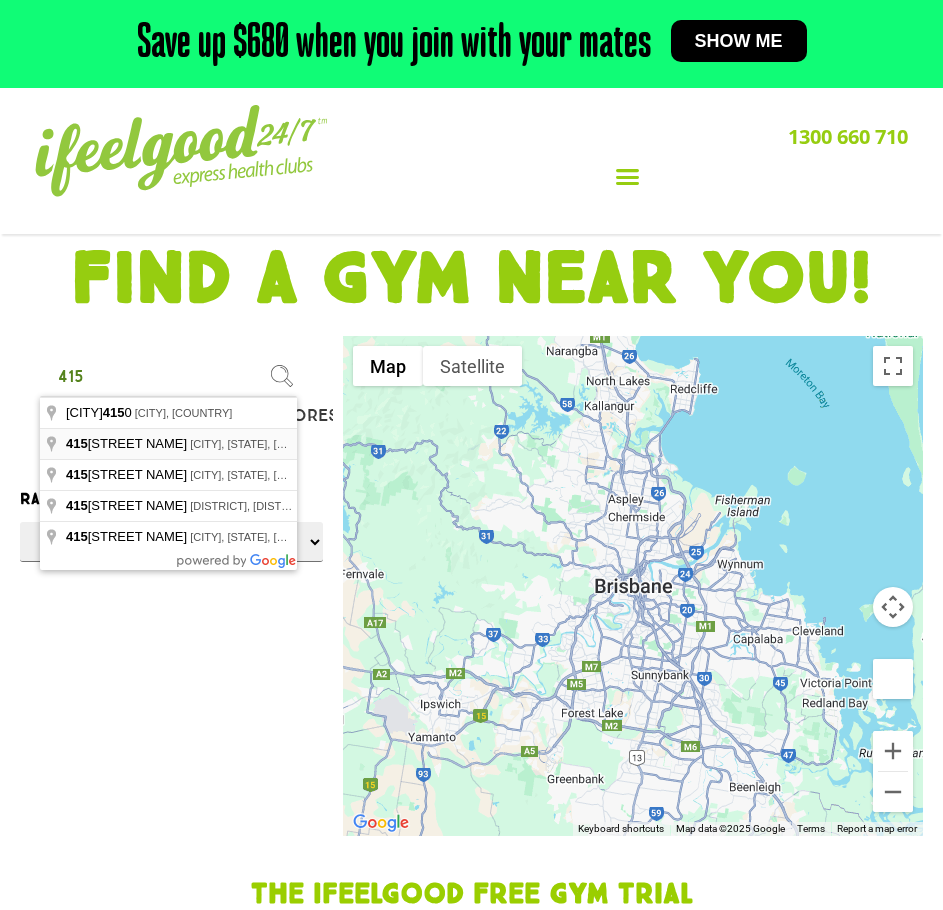 type on "4152" 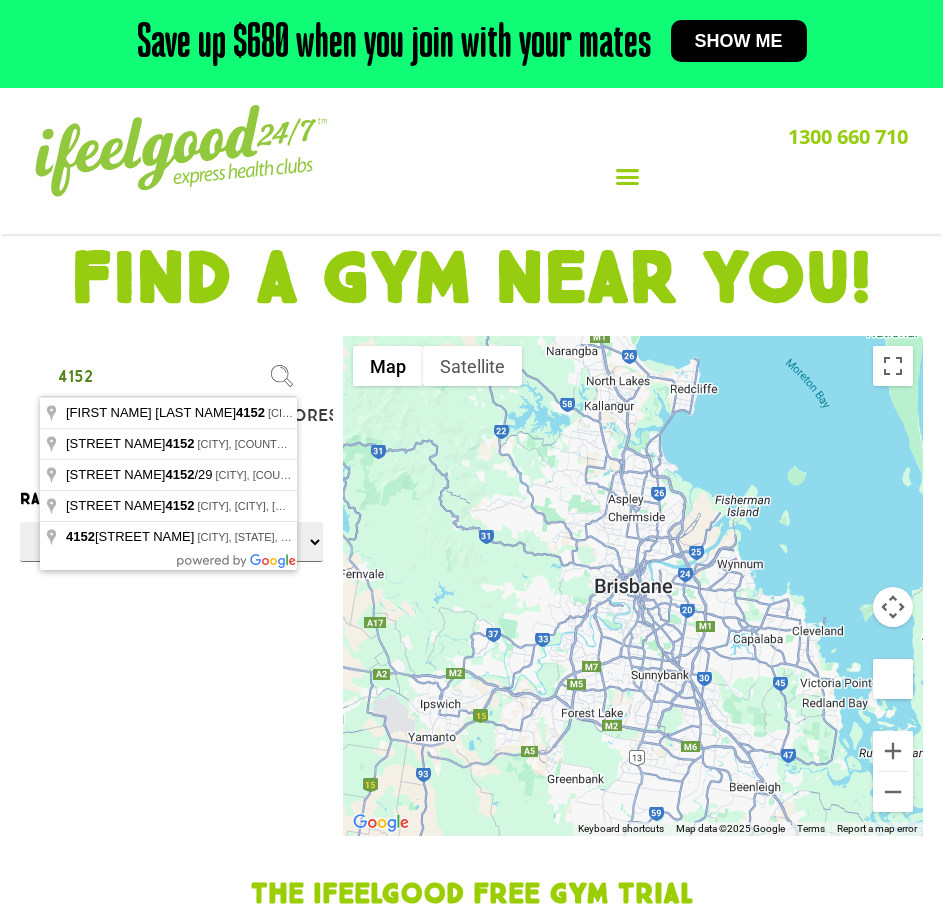 drag, startPoint x: 121, startPoint y: 375, endPoint x: 4, endPoint y: 365, distance: 117.426575 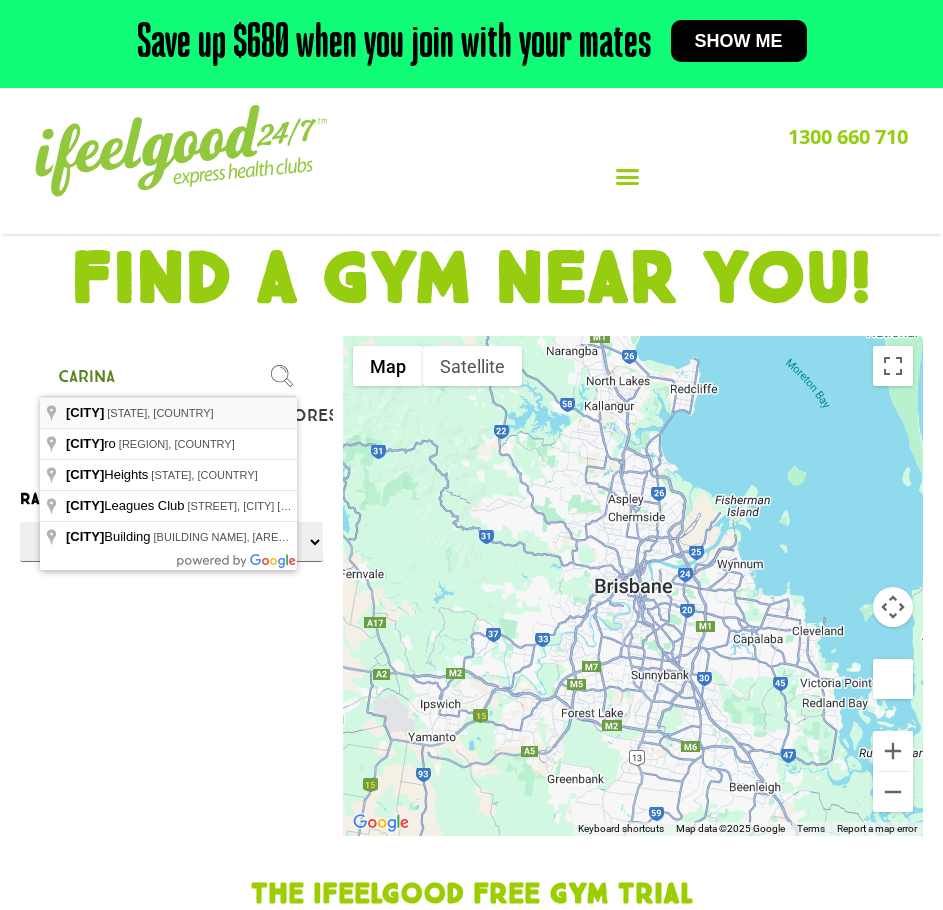 type on "Carina QLD, Australia" 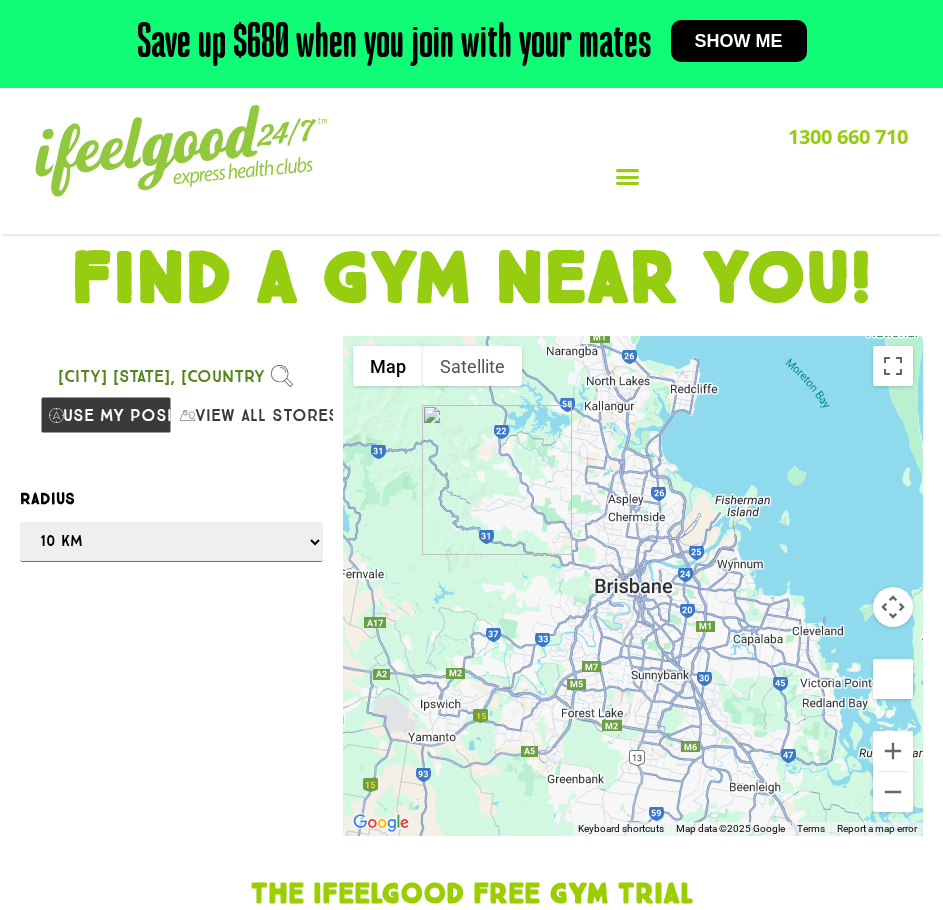 click at bounding box center (471, 455) 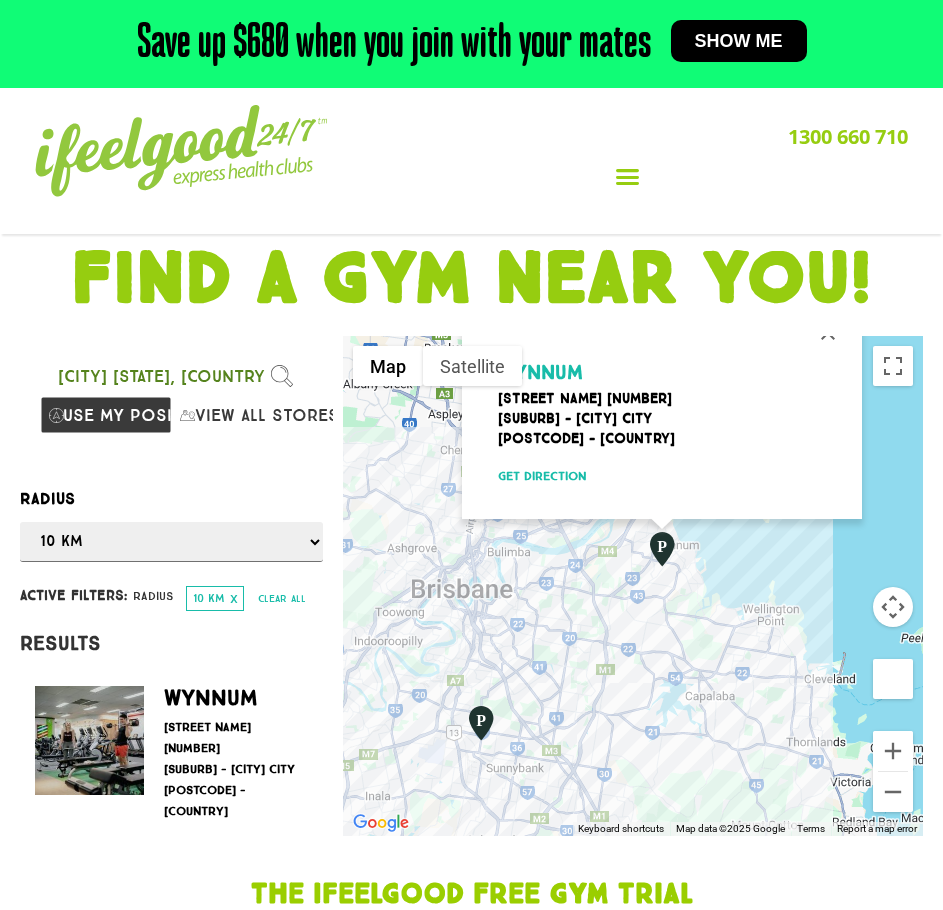 drag, startPoint x: 610, startPoint y: 739, endPoint x: 613, endPoint y: 640, distance: 99.04544 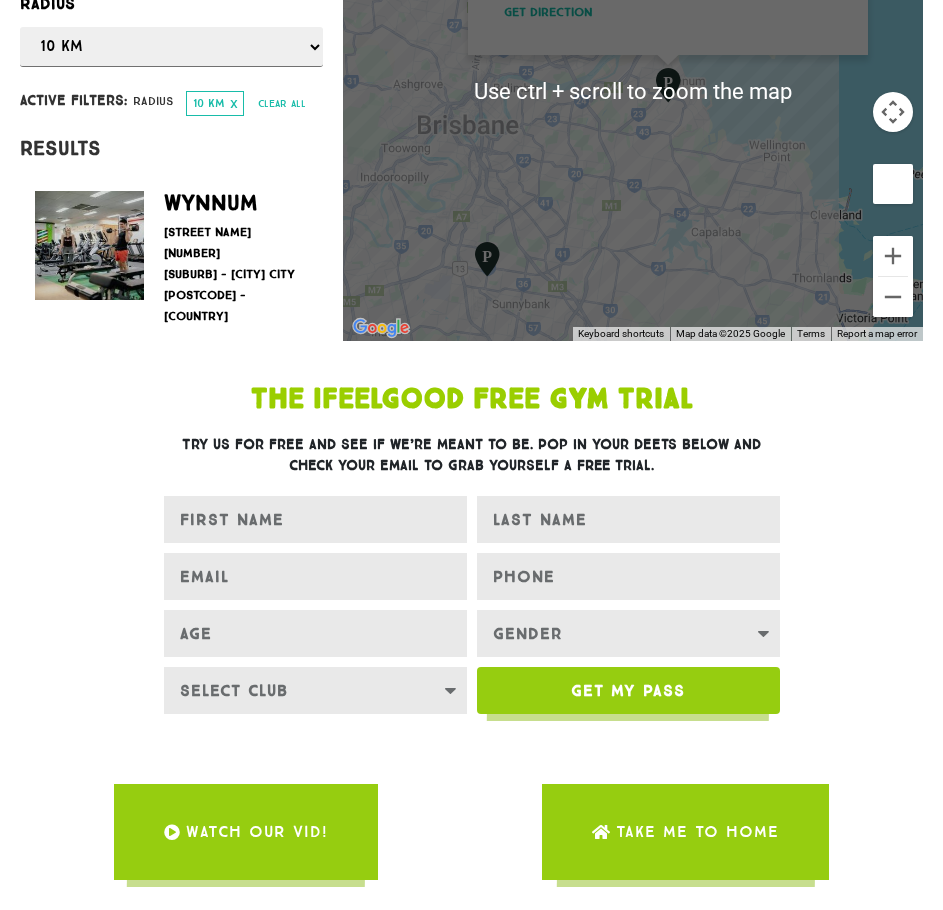 scroll, scrollTop: 500, scrollLeft: 0, axis: vertical 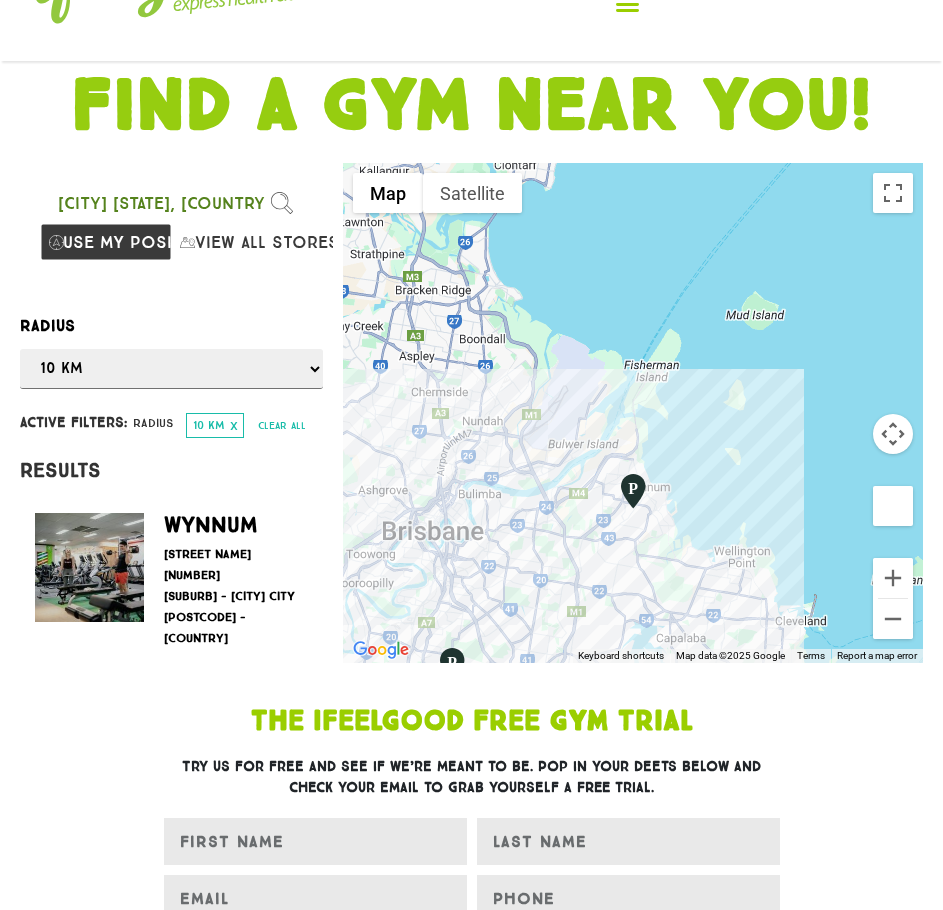 click on "Skip to content
Save up $680 when you join with your mates
Show me
Looking to join? Get started with a $99 gym credit
Claim now
Clubs
Alexandra Hills
Calamvale
Coopers Plains
Middle Park
Oxenford
Oxley
Park Ridge
Runcorn
Underwood
Wynnum
Connect
Blog & Facebook
Franchise
Careers
Contact
Clubs
Alexandra Hills
Calamvale
Coopers Plains
Middle Park
Oxenford
Oxley
Park Ridge
Runcorn
Underwood
Wynnum" at bounding box center [471, 1173] 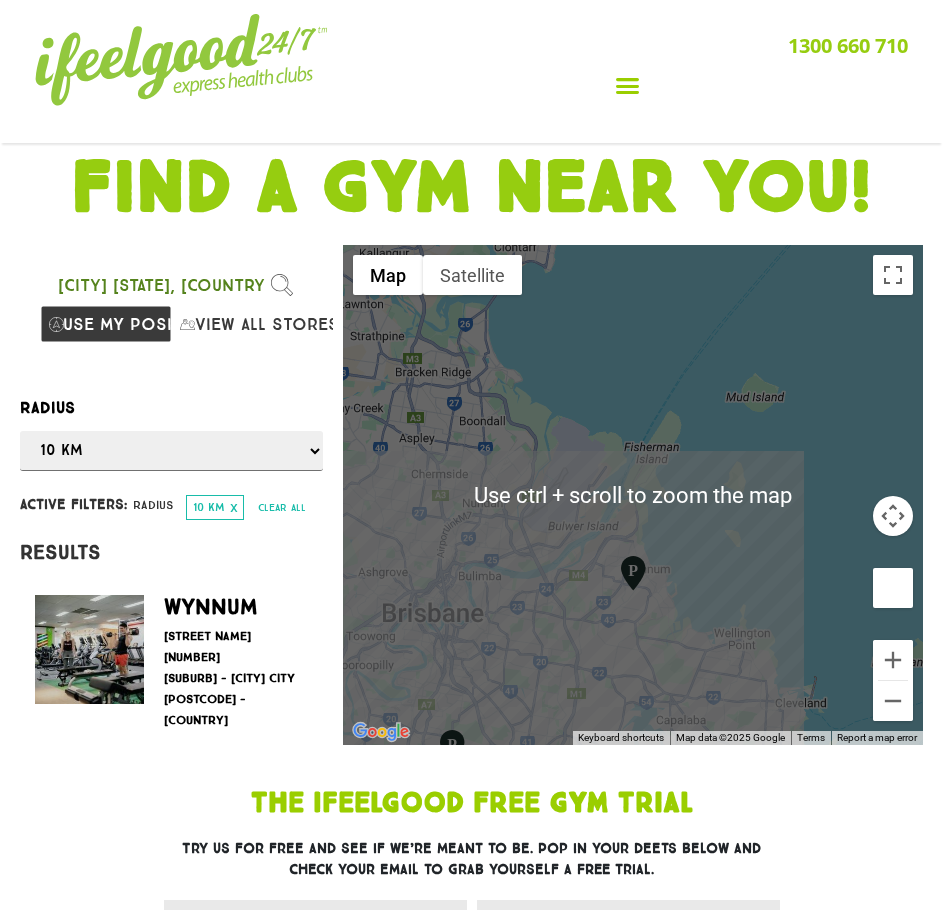 scroll, scrollTop: 0, scrollLeft: 0, axis: both 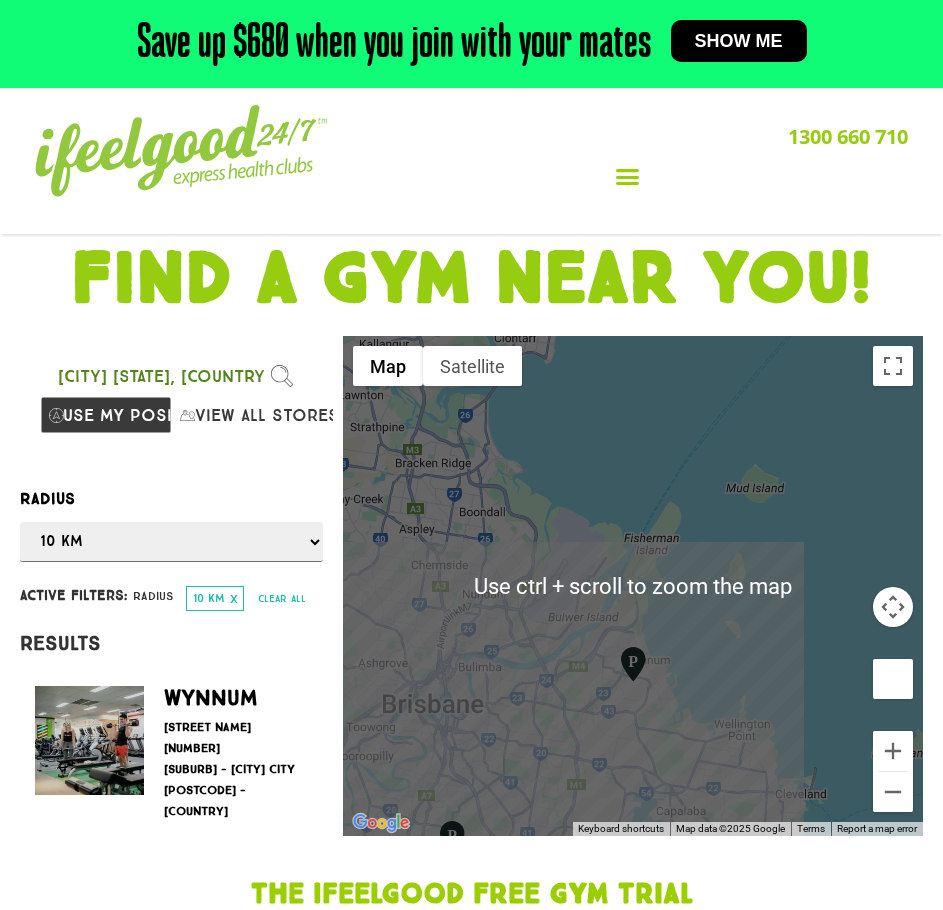 click 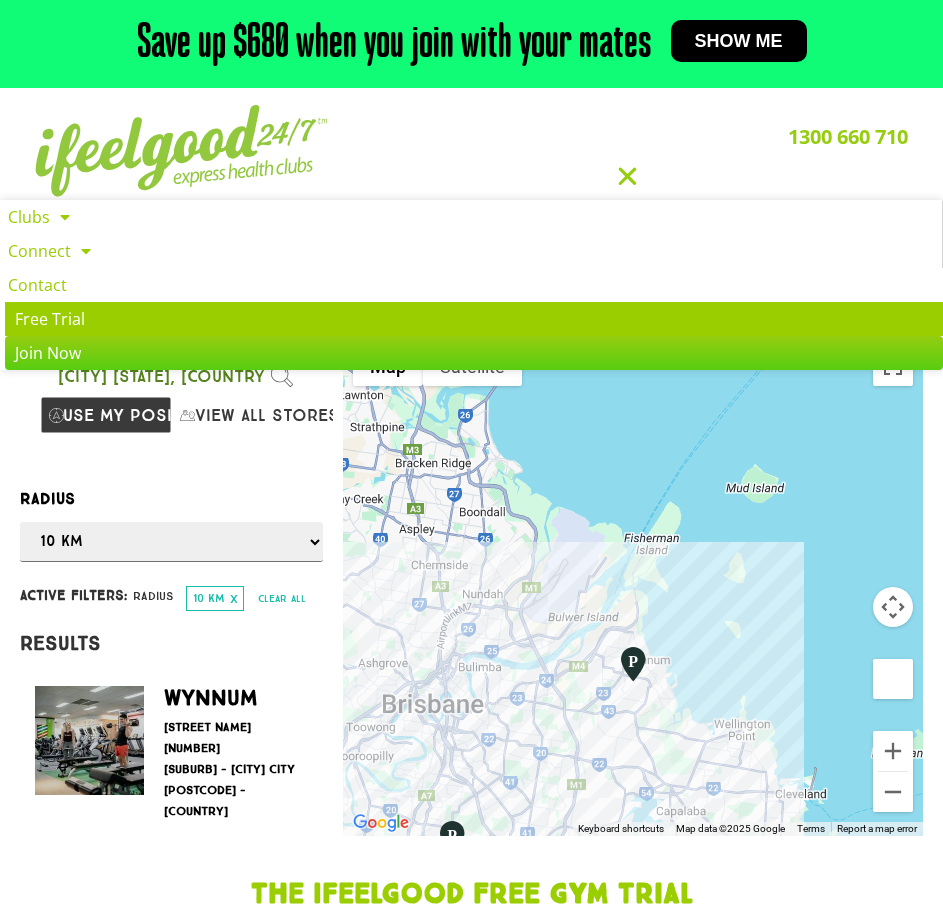 click on "Free Trial" 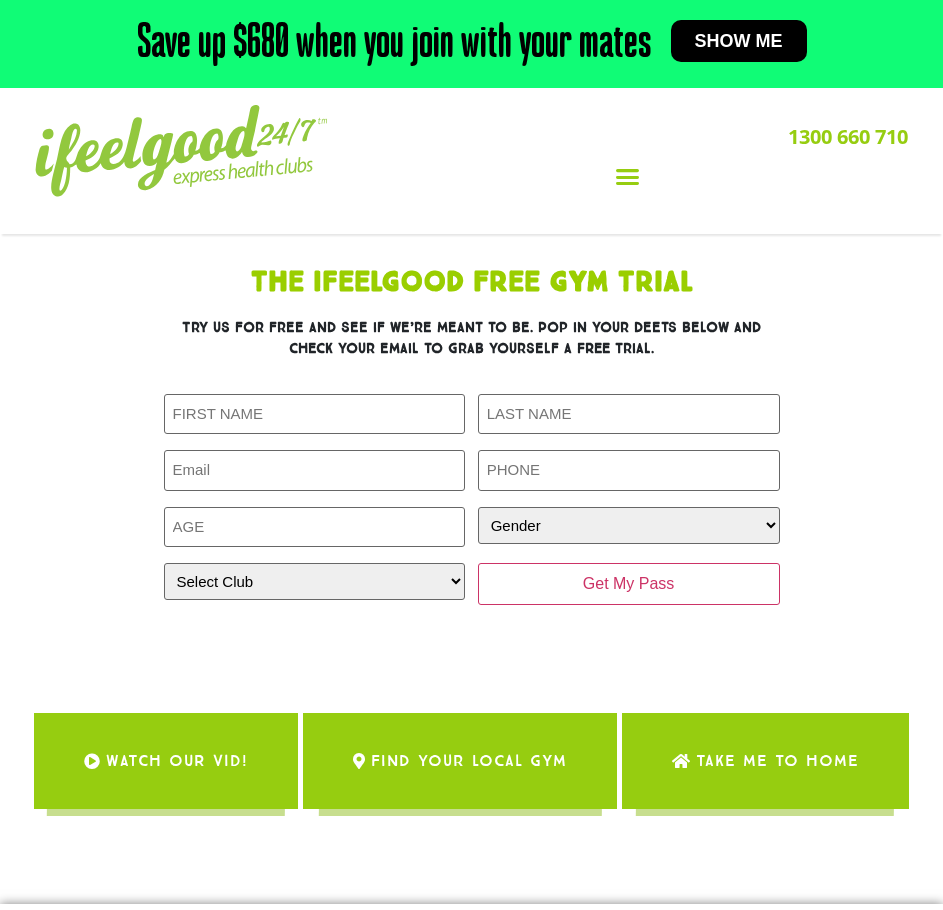 scroll, scrollTop: 0, scrollLeft: 0, axis: both 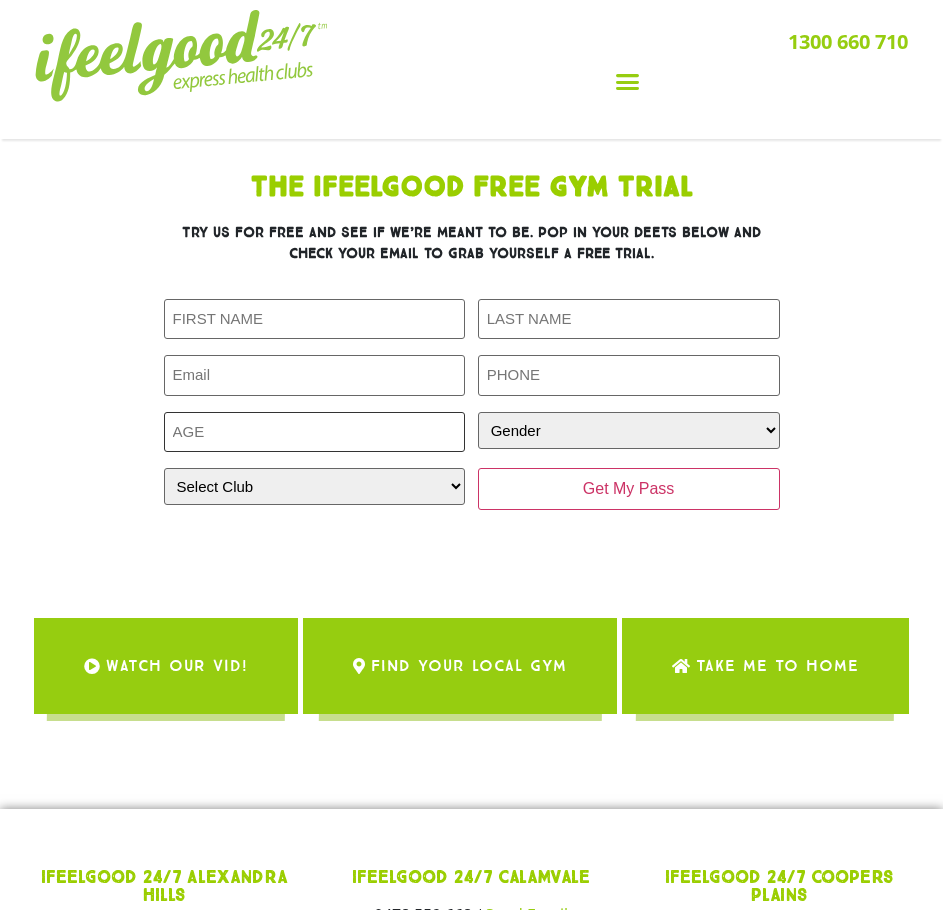 click on "Age (Required)" at bounding box center (315, 432) 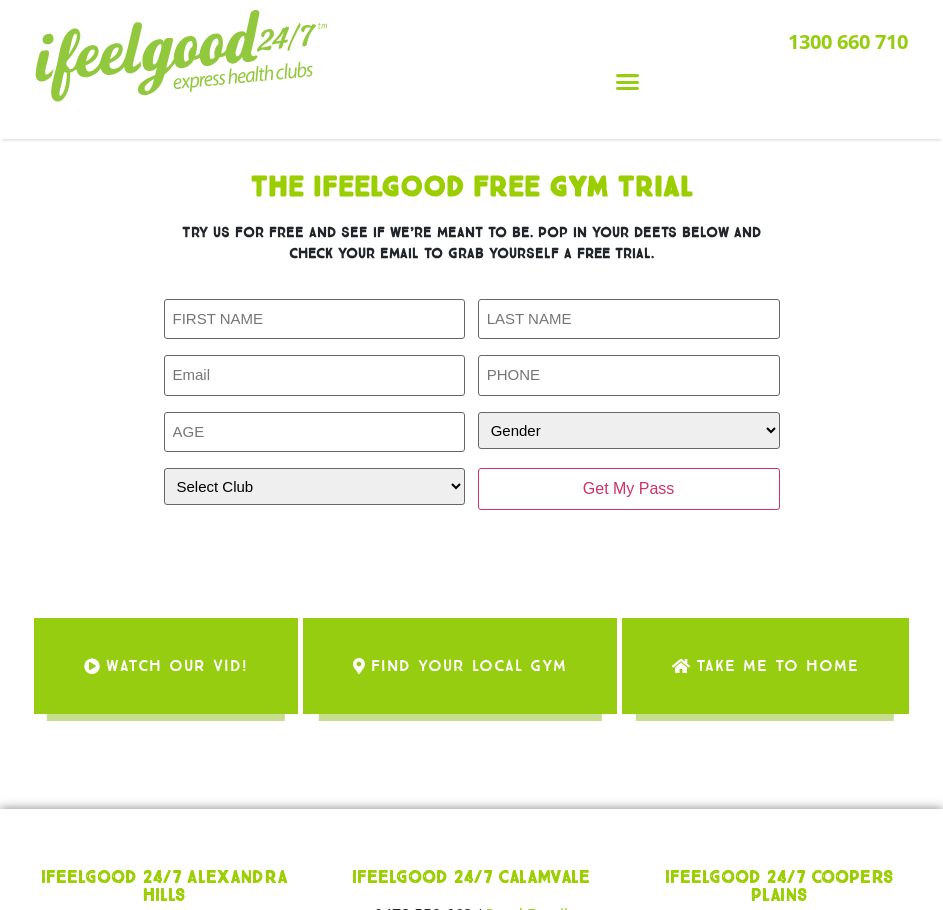 click on "The IfeelGood Free Gym Trial
Try us for free and see if we’re meant to be. Pop in your deets below and check your email to grab yourself a FREE trial.
FIRST NAME
LAST NAME
EMAIL
PHONE
Age
Gender
Gender
Male
Female
CLOSEST CLUB
Select Club
Alexandra Hills
Calamvale
Coopers Plains
Indooroopilly
Middle Park
Oxenford" at bounding box center [472, 361] 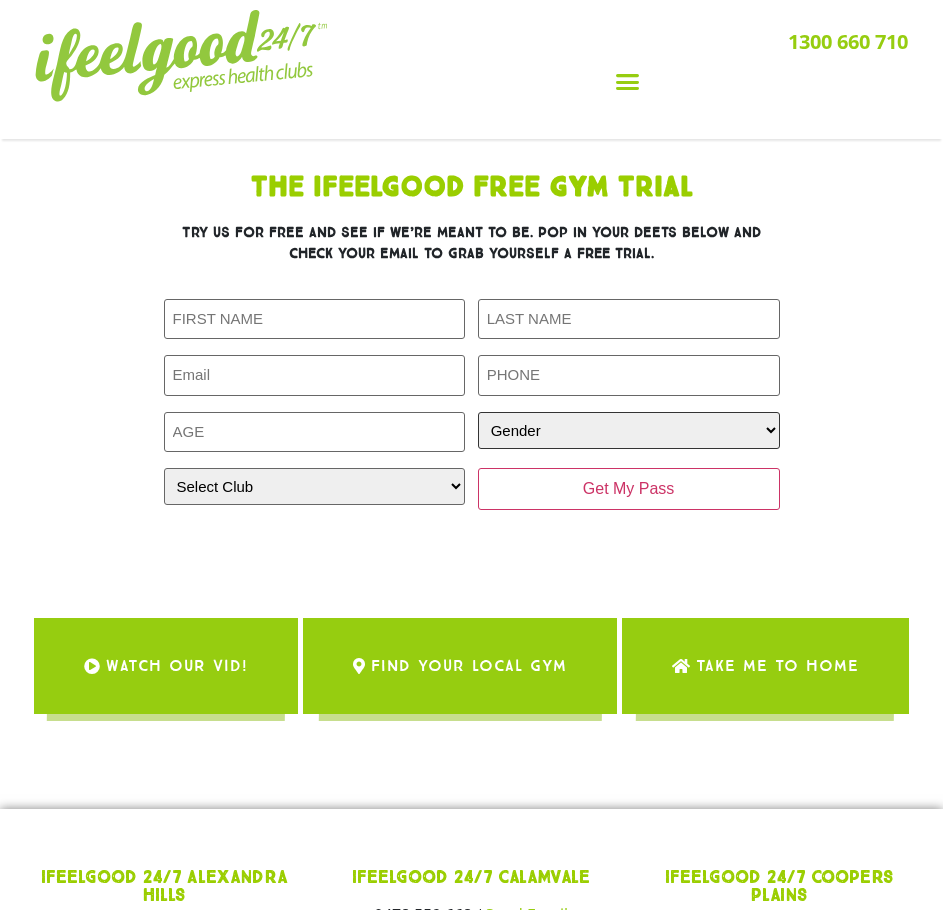 drag, startPoint x: 670, startPoint y: 429, endPoint x: 648, endPoint y: 440, distance: 24.596748 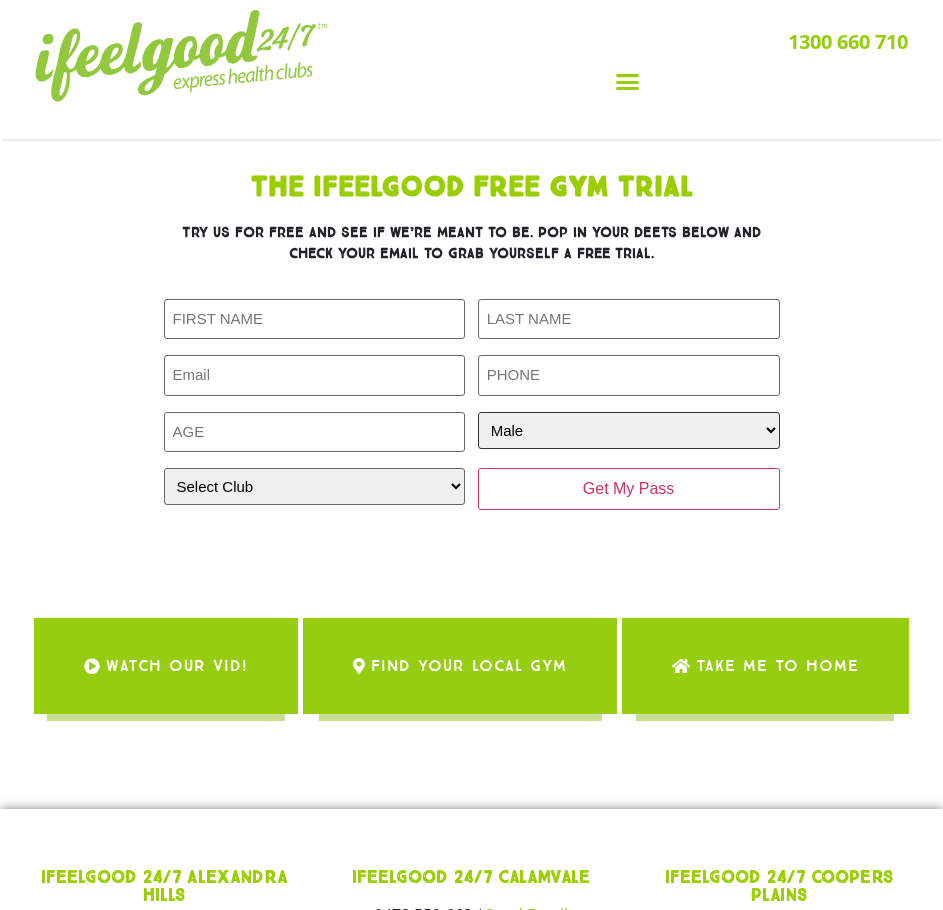 click on "Gender Male Female" at bounding box center (629, 430) 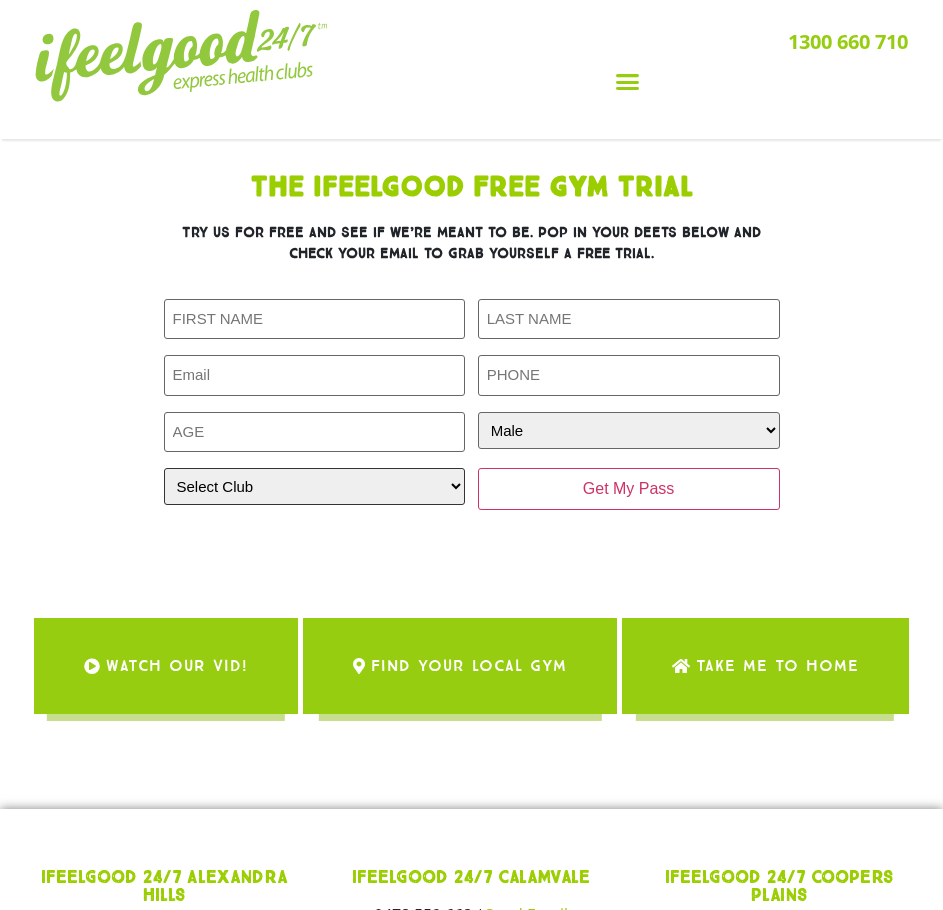 click on "Select Club Alexandra Hills Calamvale Coopers Plains Middle Park Oxenford Oxley Park Ridge Underwood Wynnum" at bounding box center (315, 486) 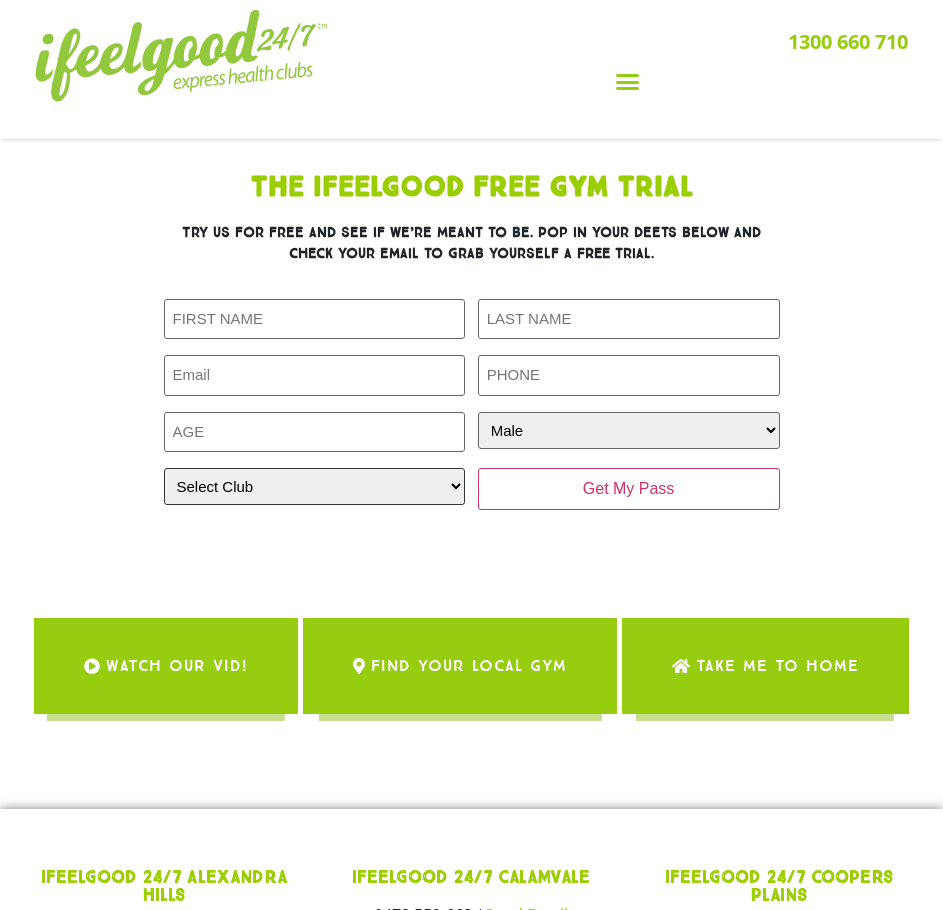 select on "Underwood" 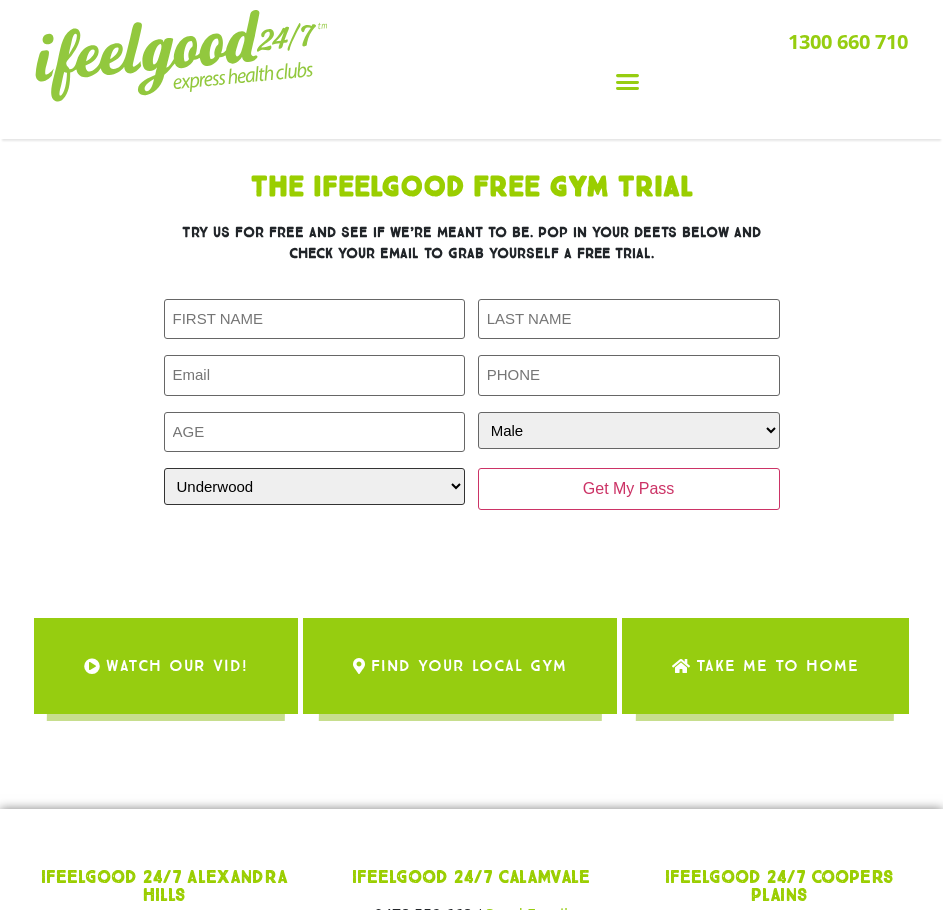 click on "Select Club Alexandra Hills Calamvale Coopers Plains Middle Park Oxenford Oxley Park Ridge Underwood Wynnum" at bounding box center [315, 486] 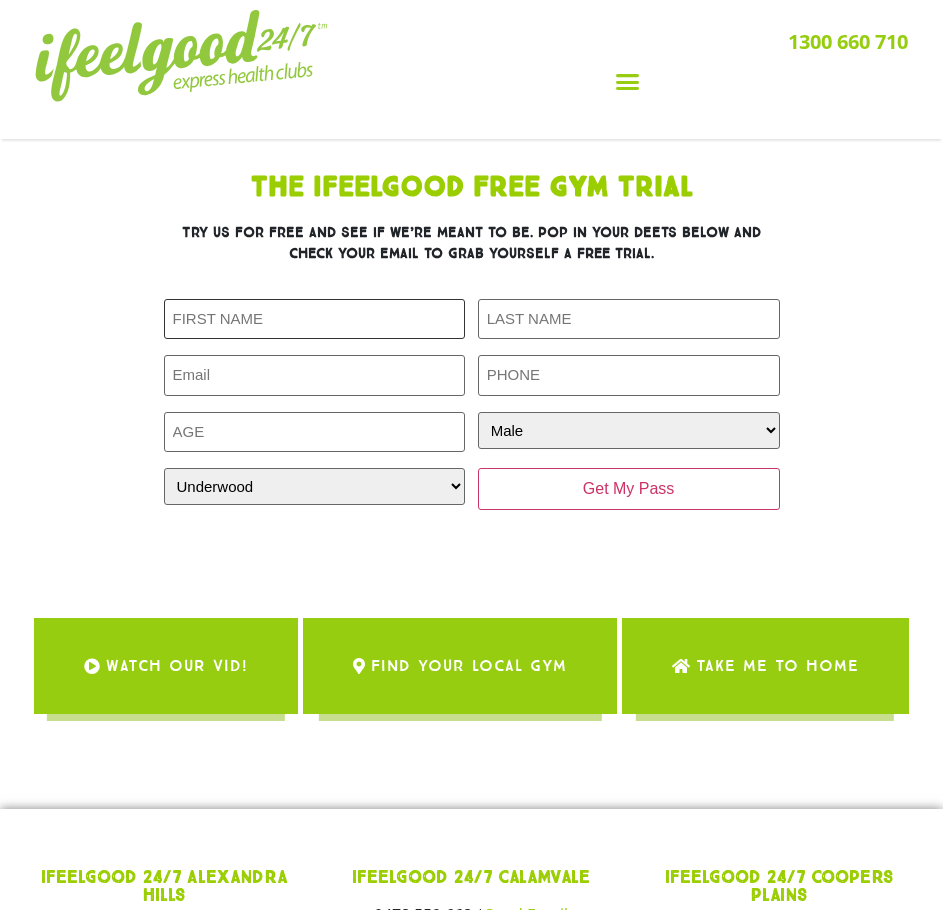 click on "First Name (Required)" at bounding box center (315, 319) 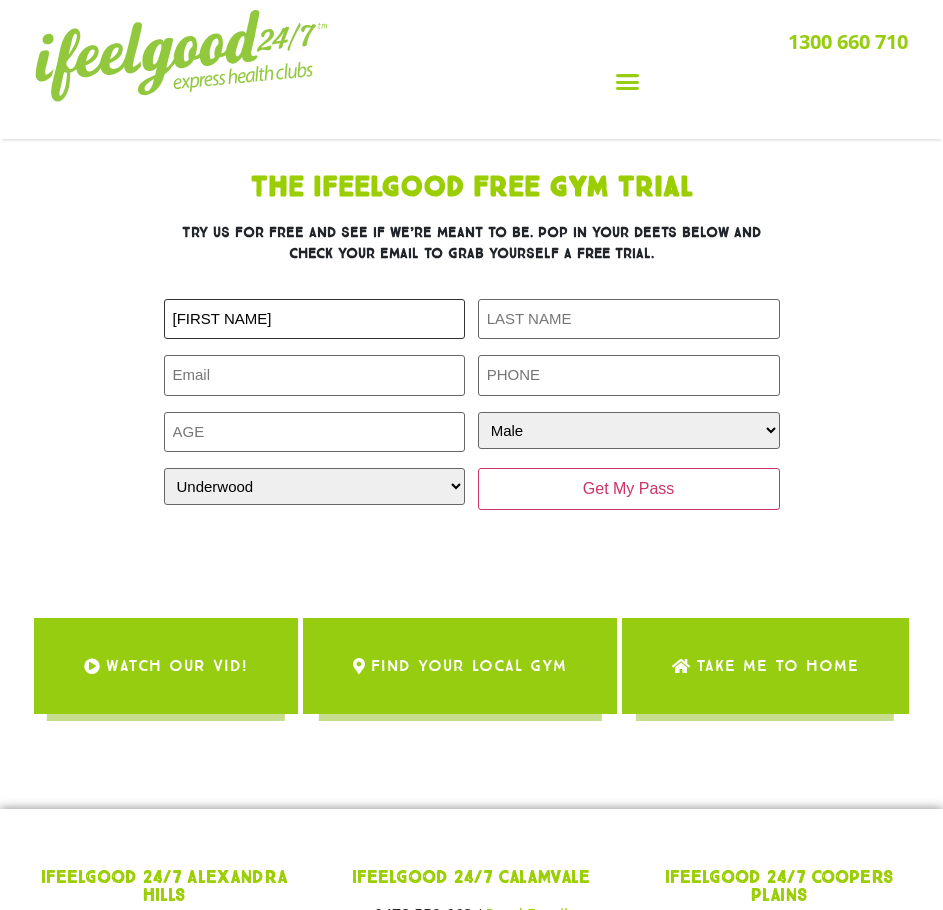type on "[NAME]" 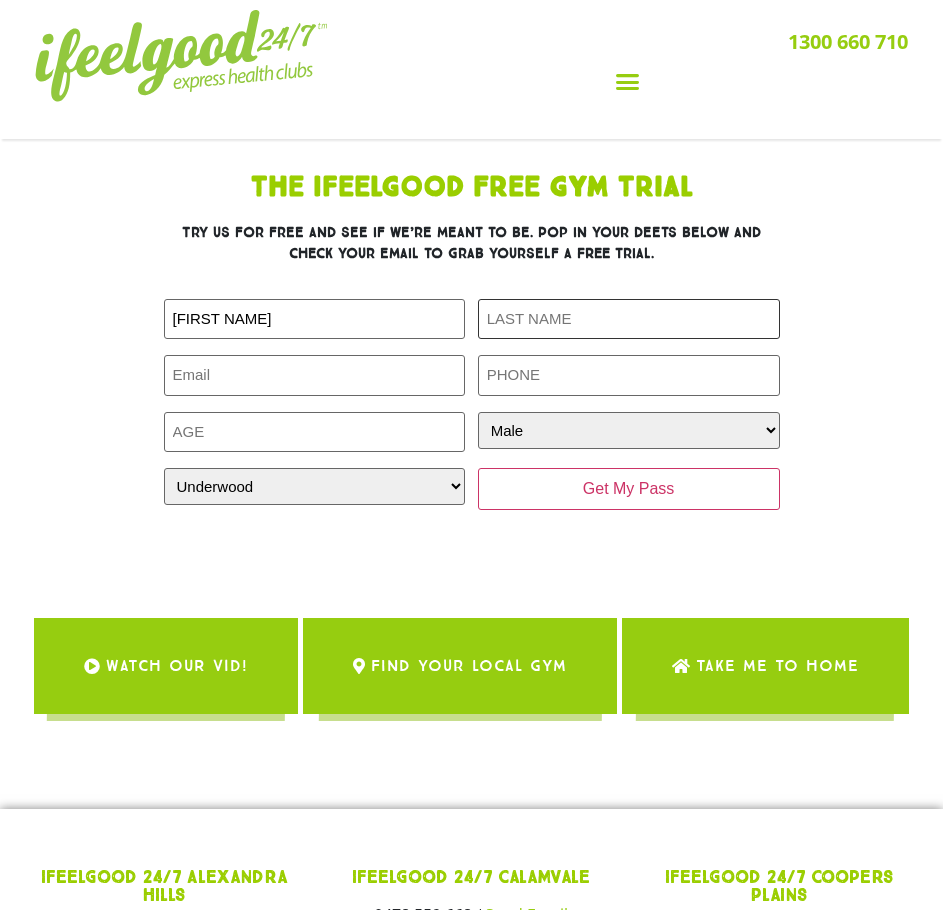 click on "Last Name (Required)" at bounding box center (629, 319) 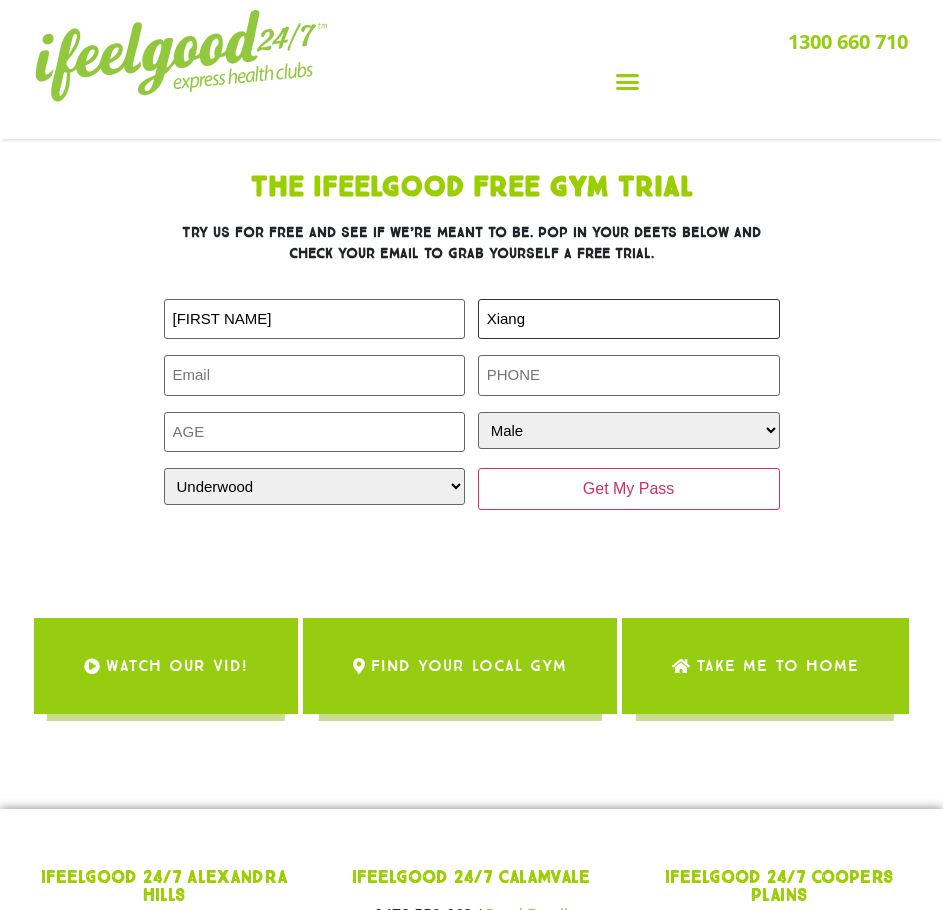 type on "Xiang" 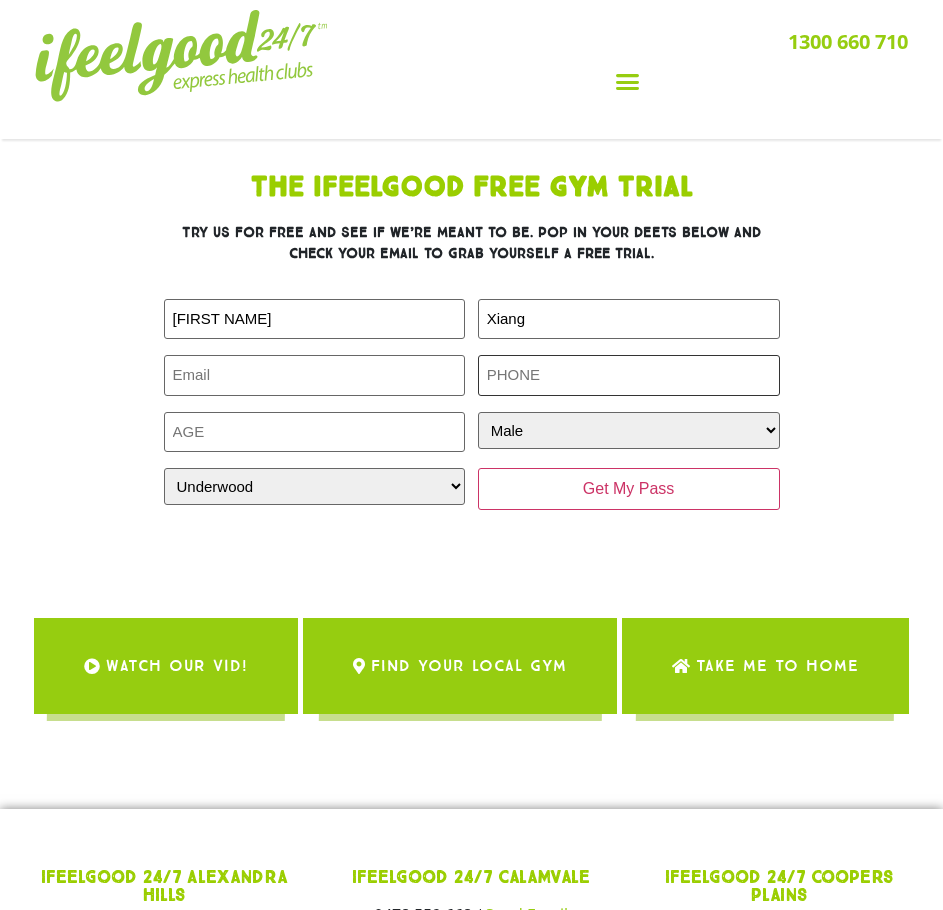 click on "Phone (Required)" at bounding box center [629, 375] 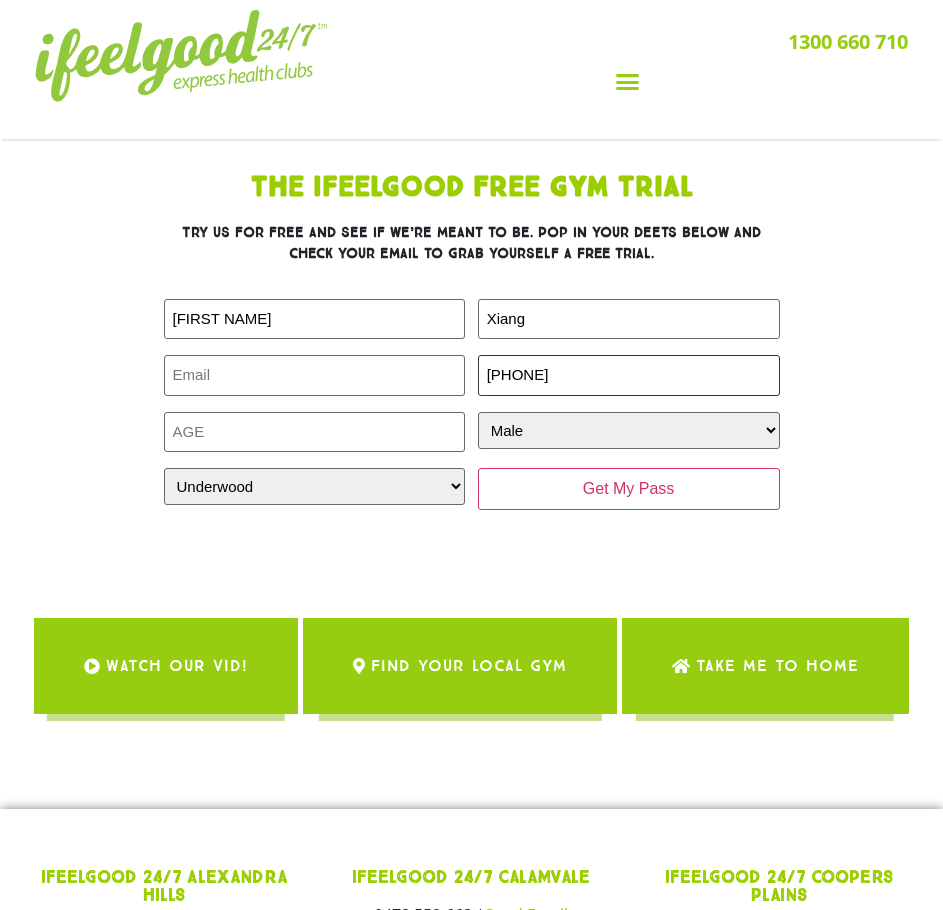 type on "0414041352" 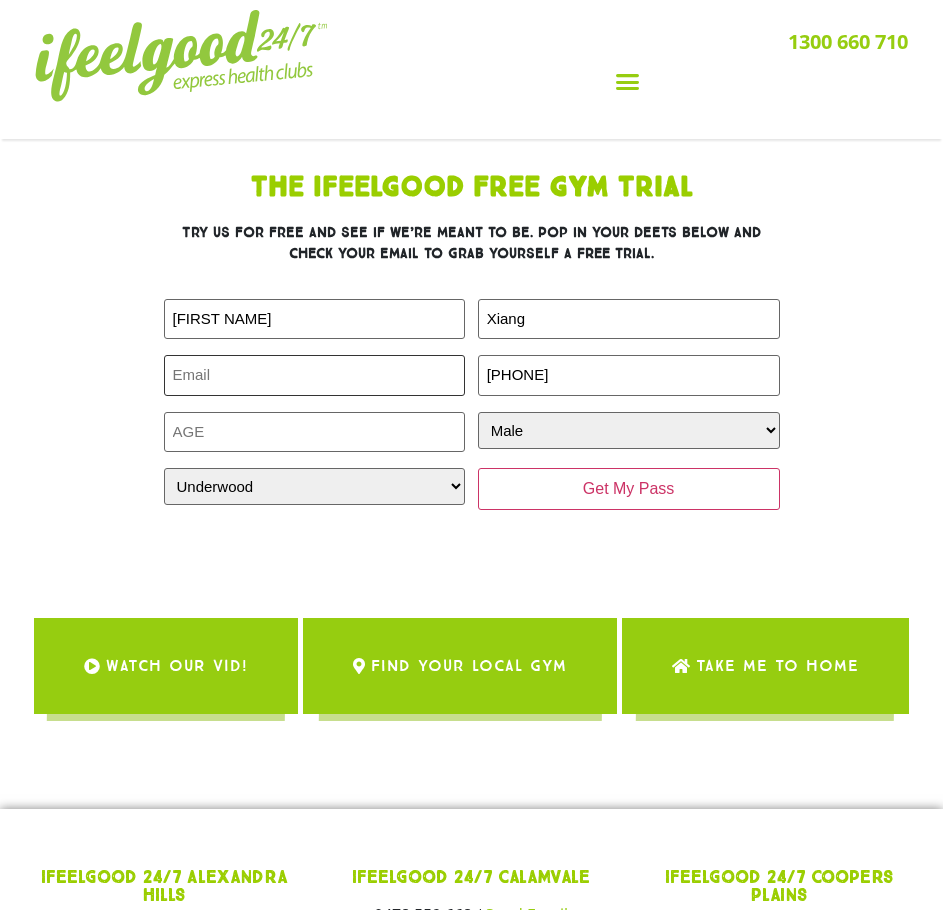 click on "Email (Required)" at bounding box center (315, 375) 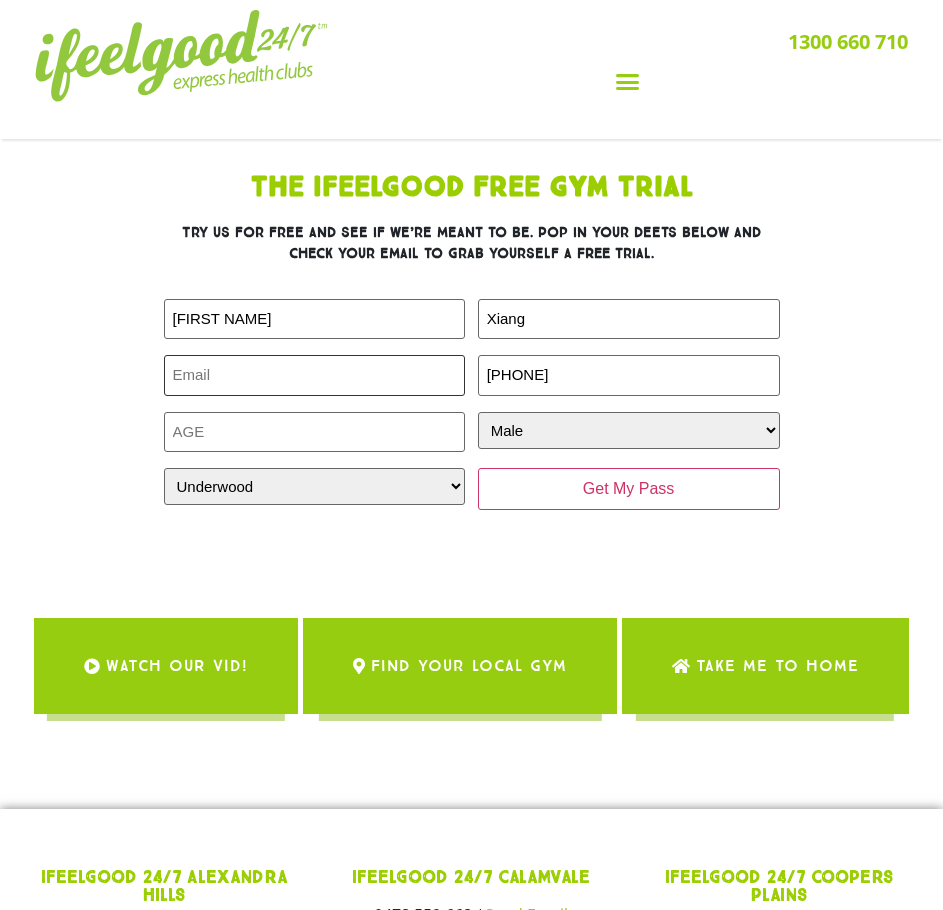 type on "billxiang25@gmail.com" 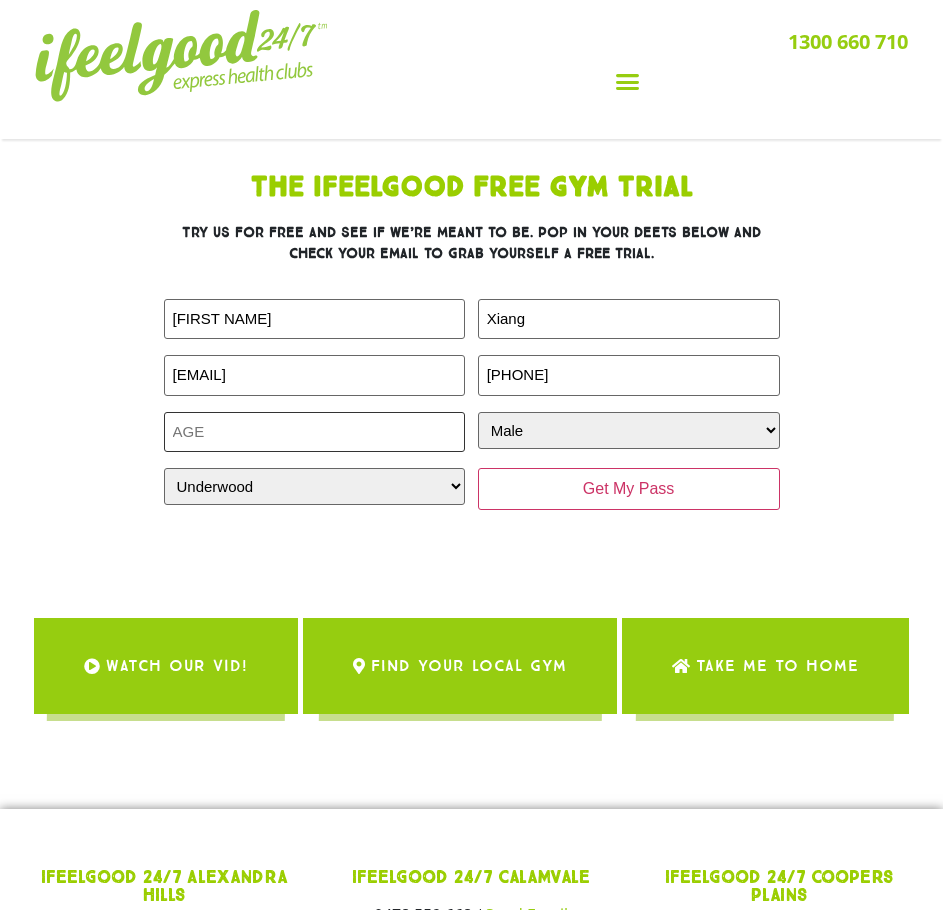 click on "Age (Required)" at bounding box center [315, 432] 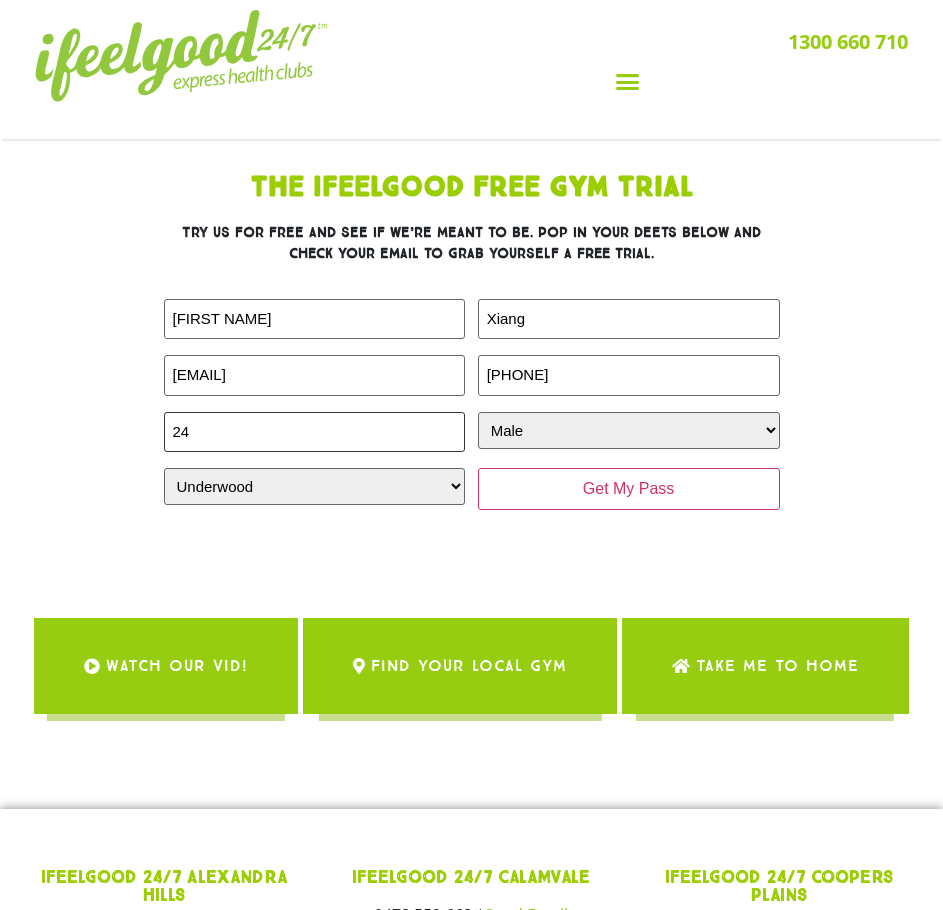 type on "24" 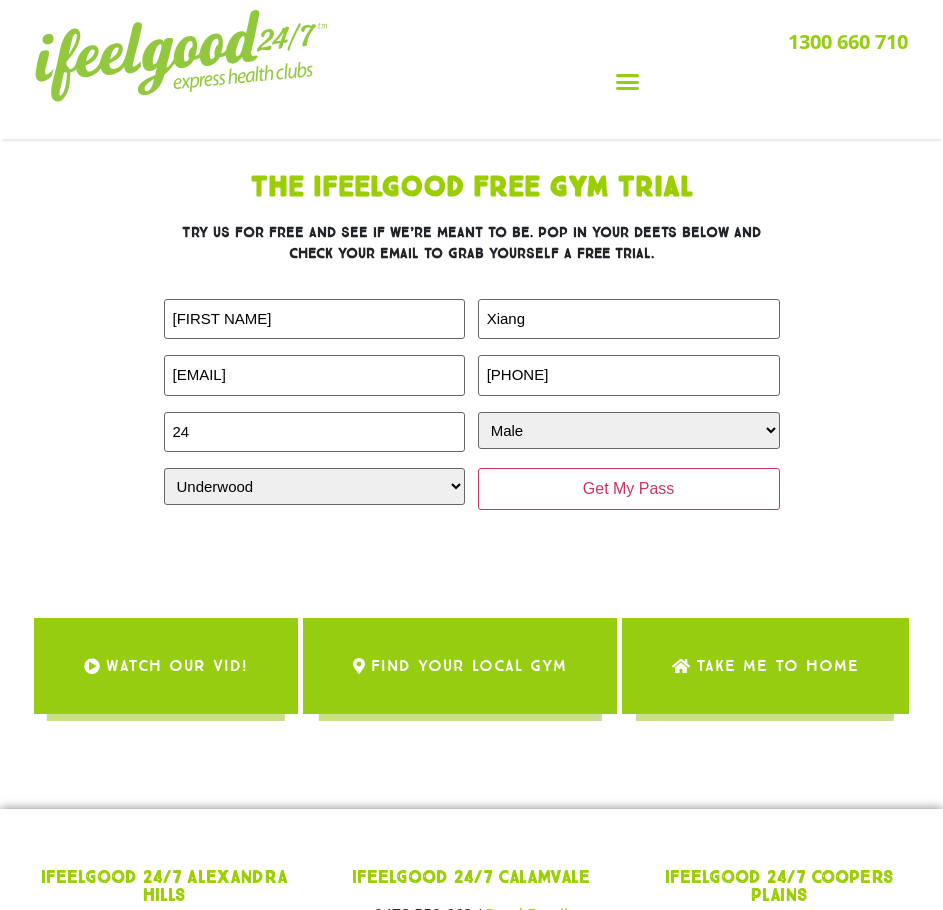 click on "The IfeelGood Free Gym Trial
Try us for free and see if we’re meant to be. Pop in your deets below and check your email to grab yourself a FREE trial.
FIRST NAME
LAST NAME
EMAIL
PHONE
Age
Gender
Gender
Male
Female
CLOSEST CLUB
Select Club
Alexandra Hills
Calamvale
Coopers Plains
Indooroopilly
Middle Park
Oxenford" at bounding box center (472, 361) 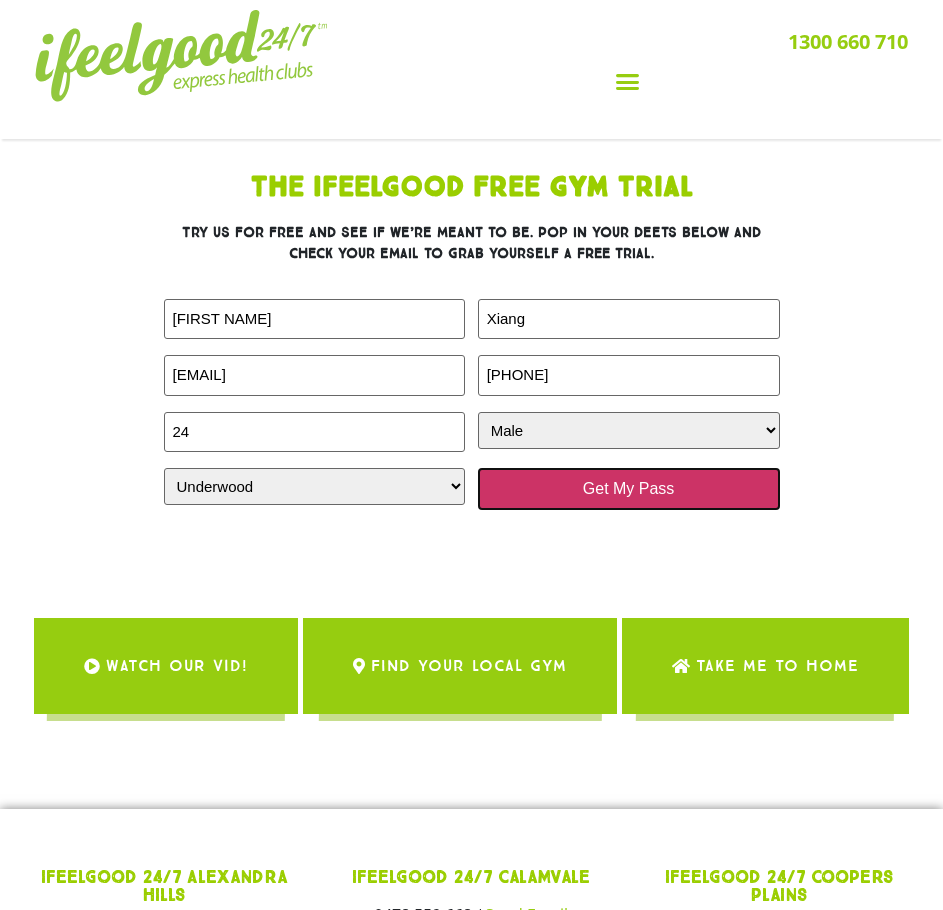 click on "Get My Pass" at bounding box center [629, 489] 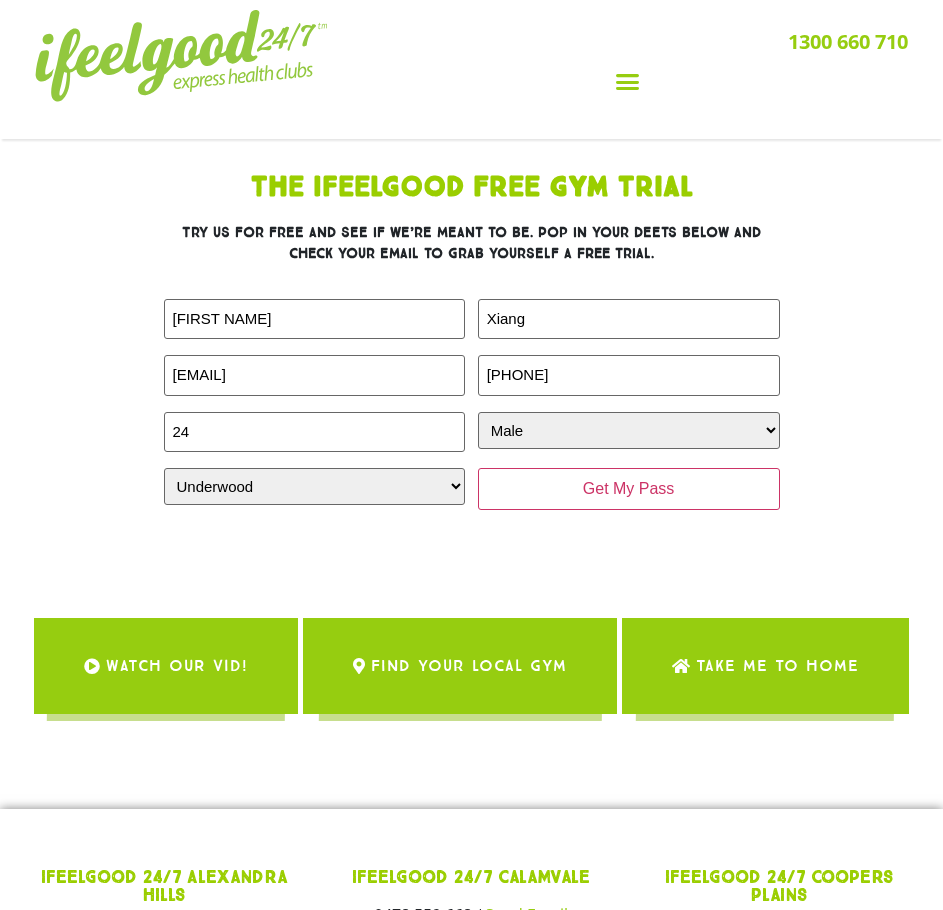 click on "The IfeelGood Free Gym Trial
Try us for free and see if we’re meant to be. Pop in your deets below and check your email to grab yourself a FREE trial.
FIRST NAME
LAST NAME
EMAIL
PHONE
Age
Gender
Gender
Male
Female
CLOSEST CLUB
Select Club
Alexandra Hills
Calamvale
Coopers Plains
Indooroopilly
Middle Park  Oxenford" at bounding box center [471, 456] 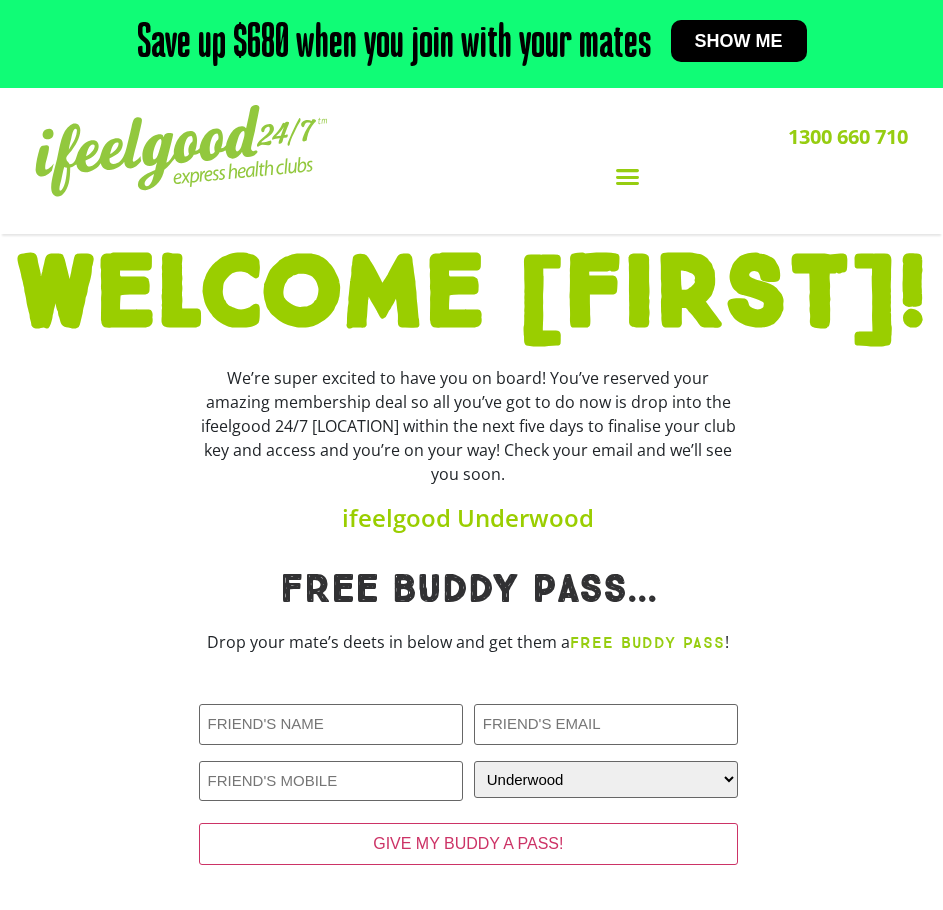 scroll, scrollTop: 0, scrollLeft: 0, axis: both 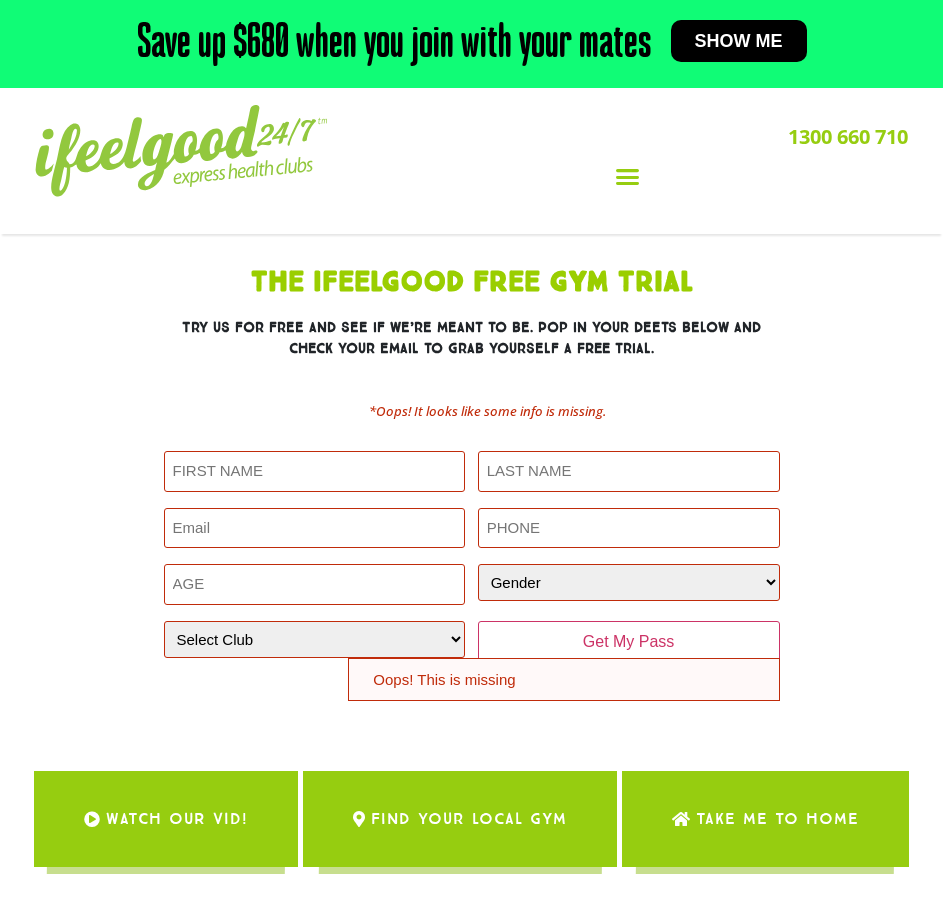 click on "First Name (Required)" at bounding box center (315, 471) 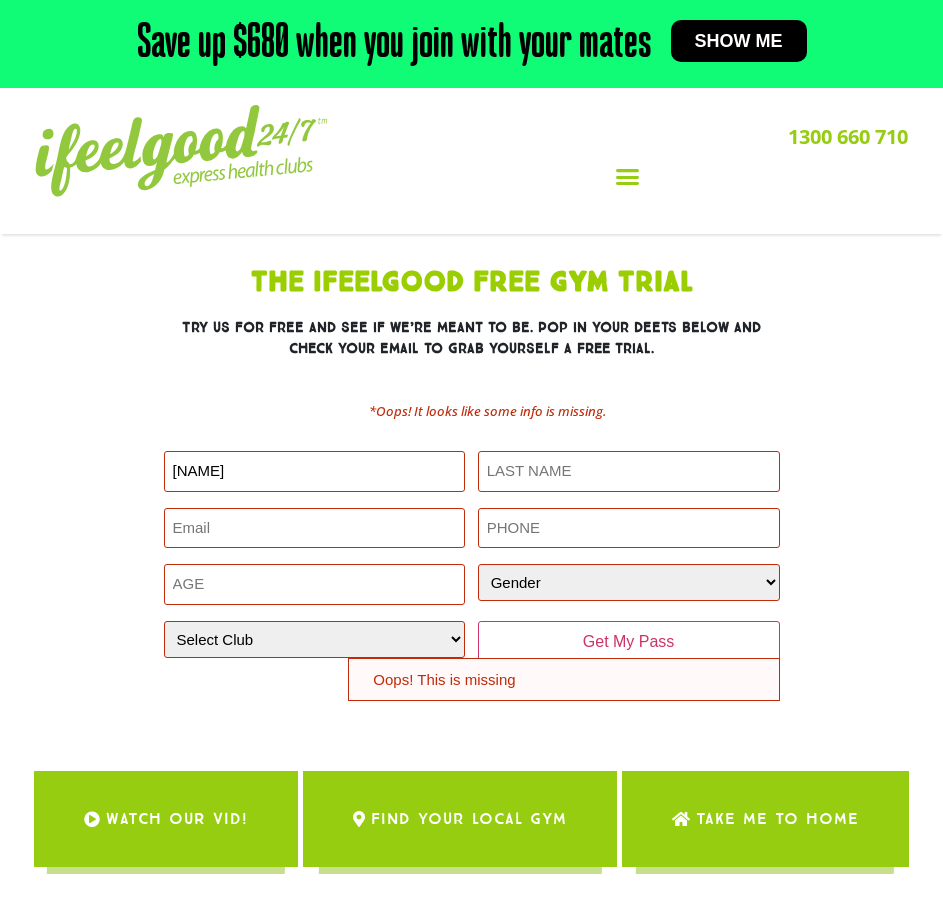 type on "Xiang" 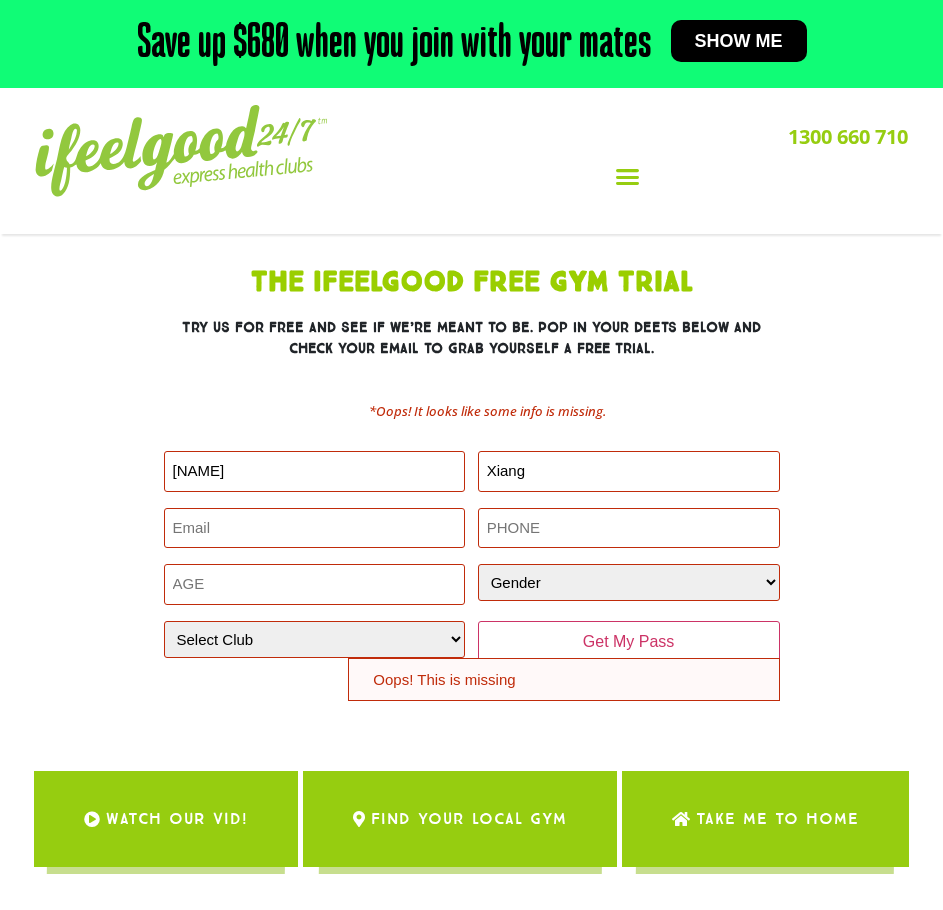 type on "[EMAIL]" 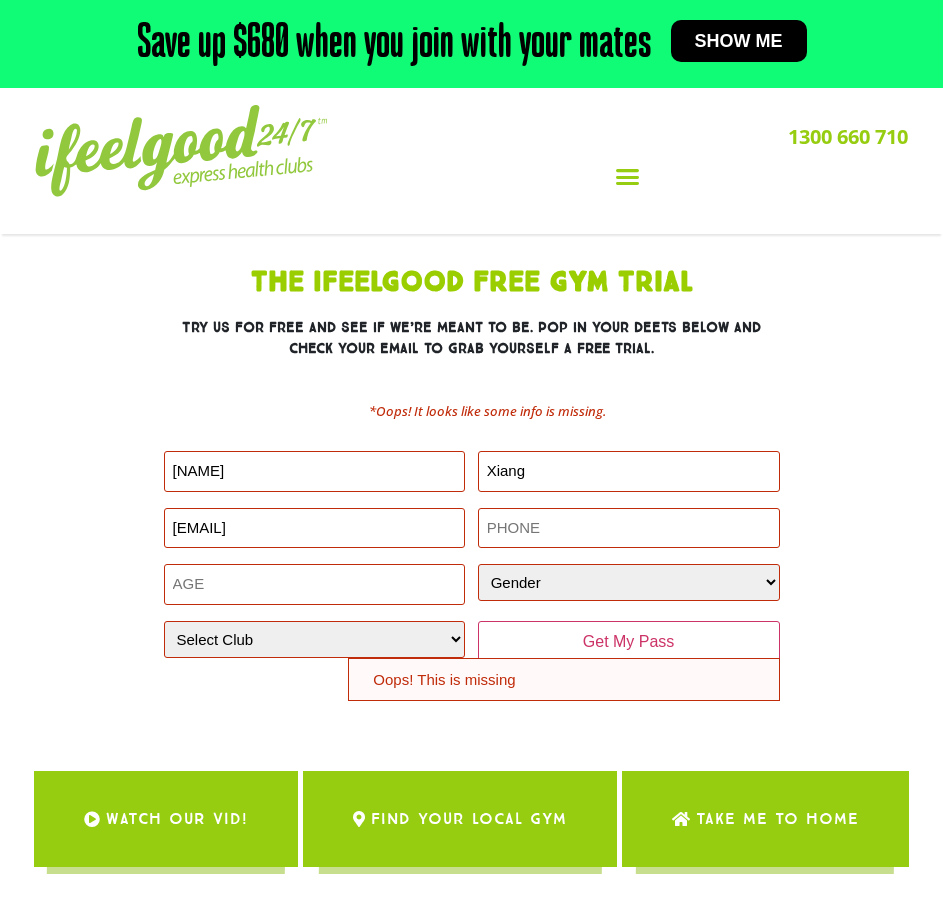 type on "[PHONE]" 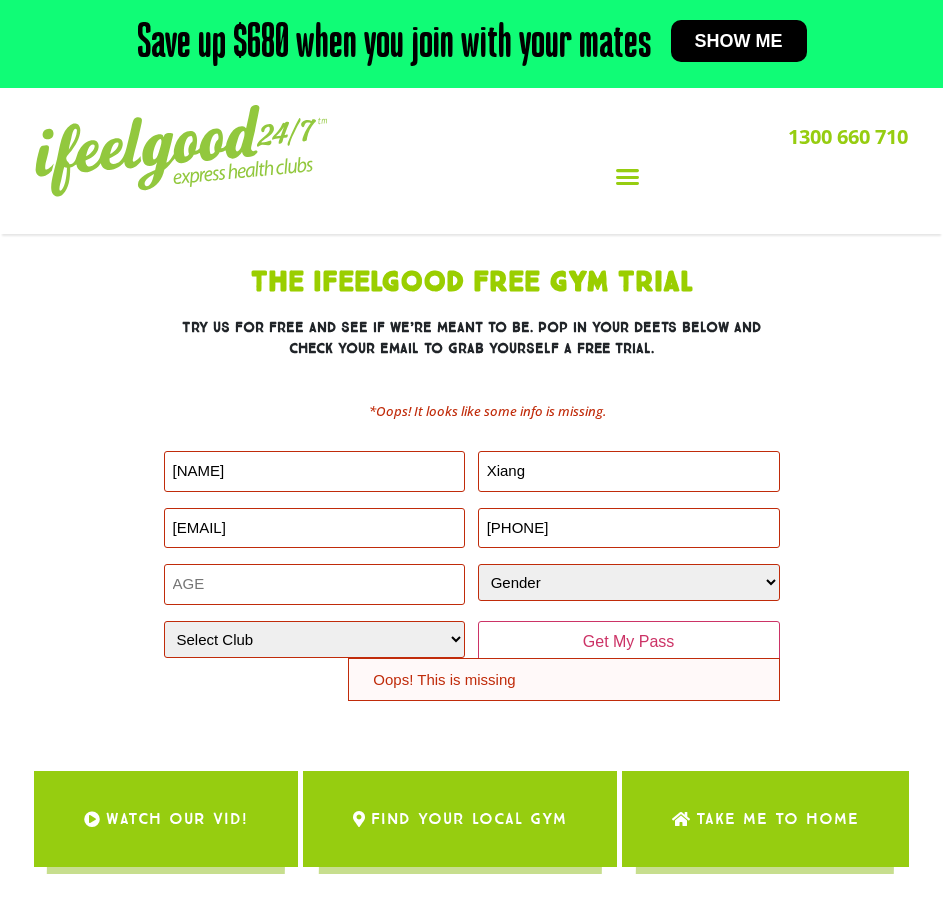 click on "Gender Male Female" at bounding box center (629, 582) 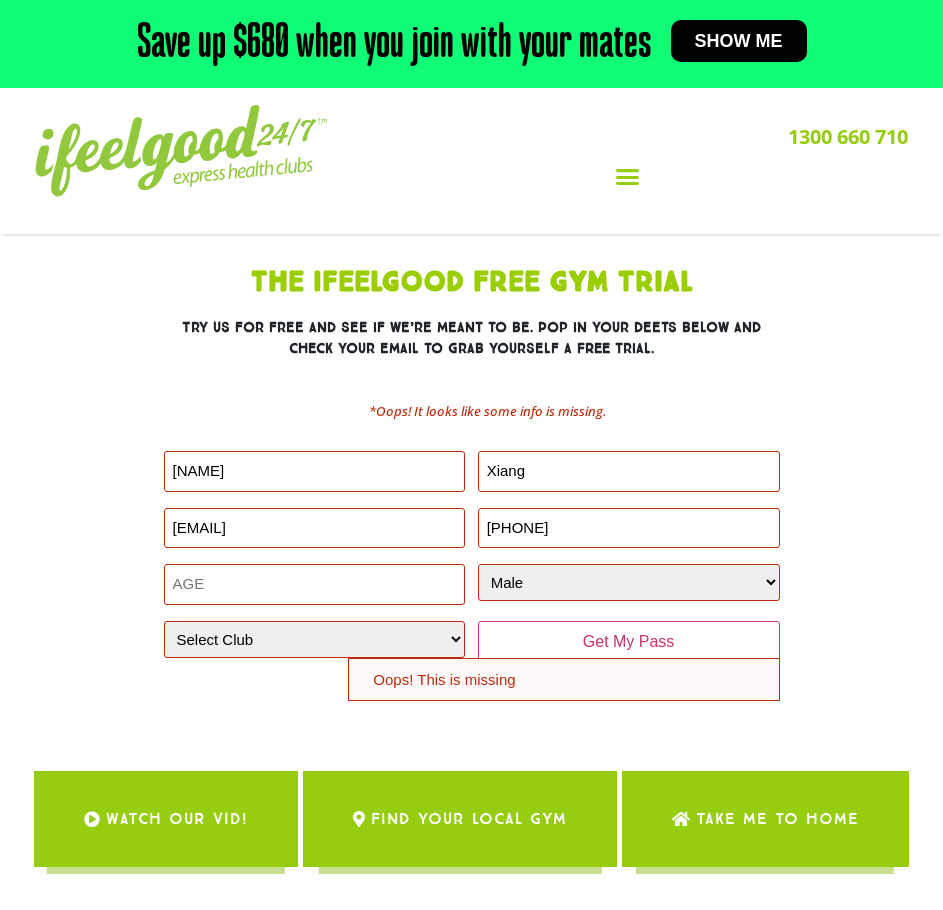 click on "Gender Male Female" at bounding box center [629, 582] 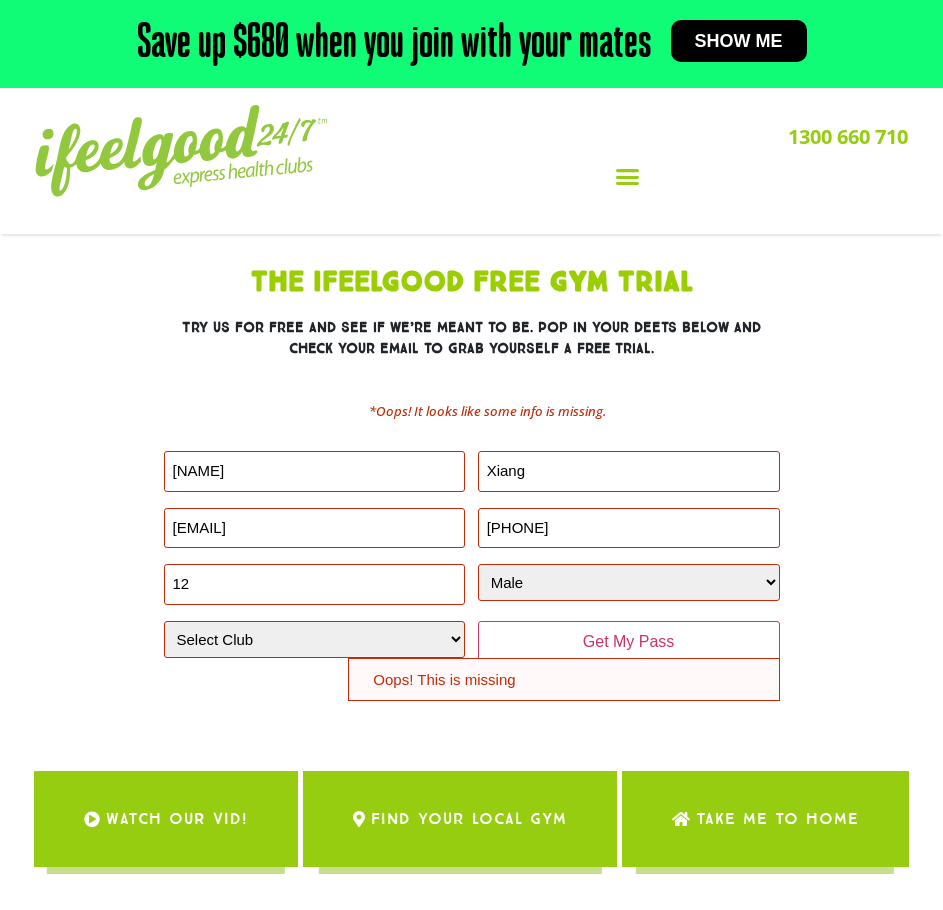 type on "1" 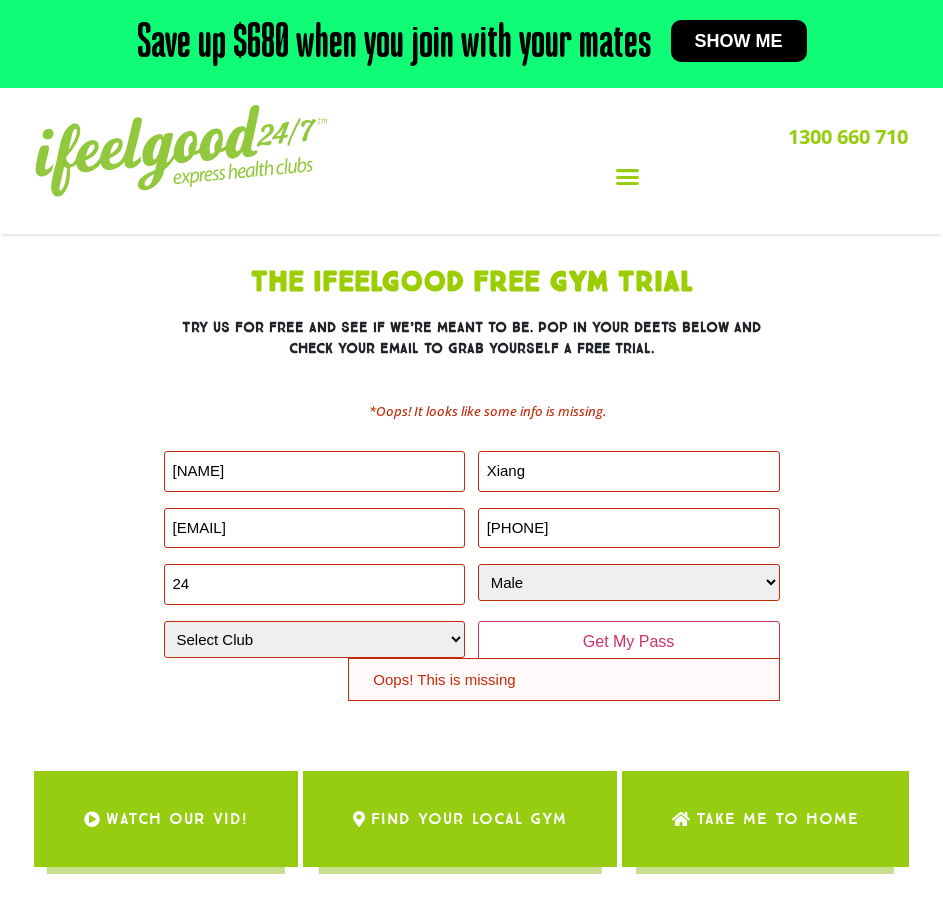 type on "24" 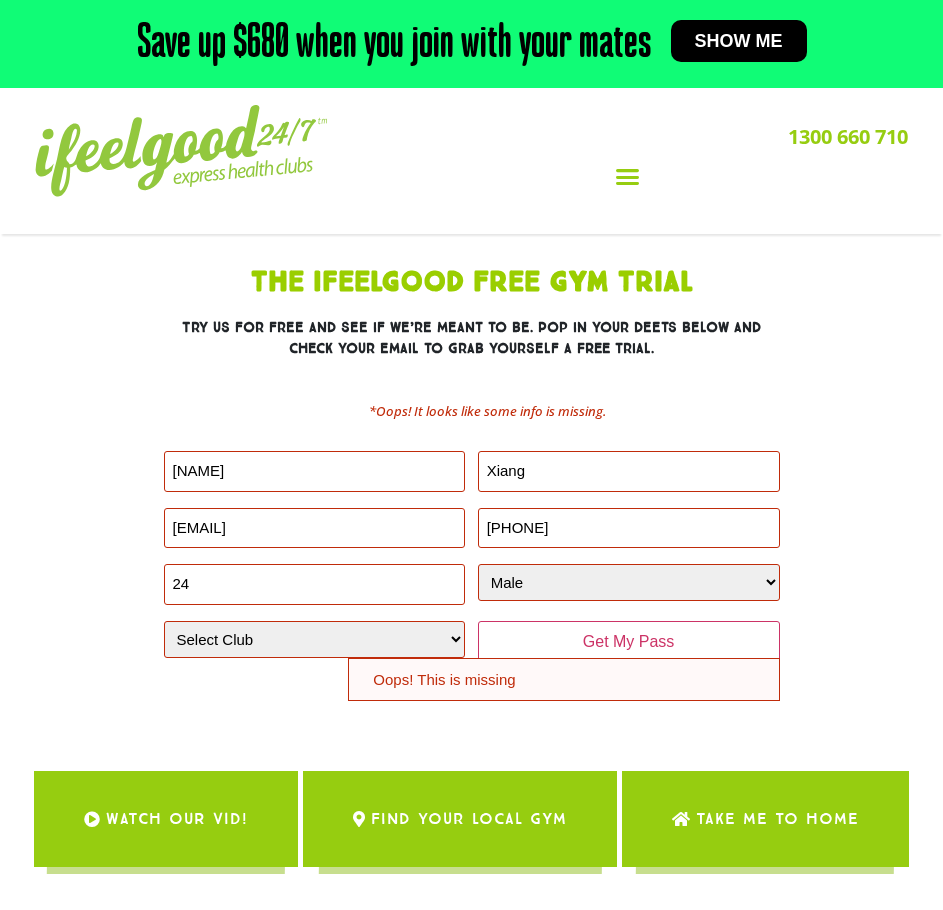 click on "Select Club Alexandra Hills Calamvale Coopers Plains Middle Park Oxenford Oxley Park Ridge Underwood Wynnum" at bounding box center [315, 639] 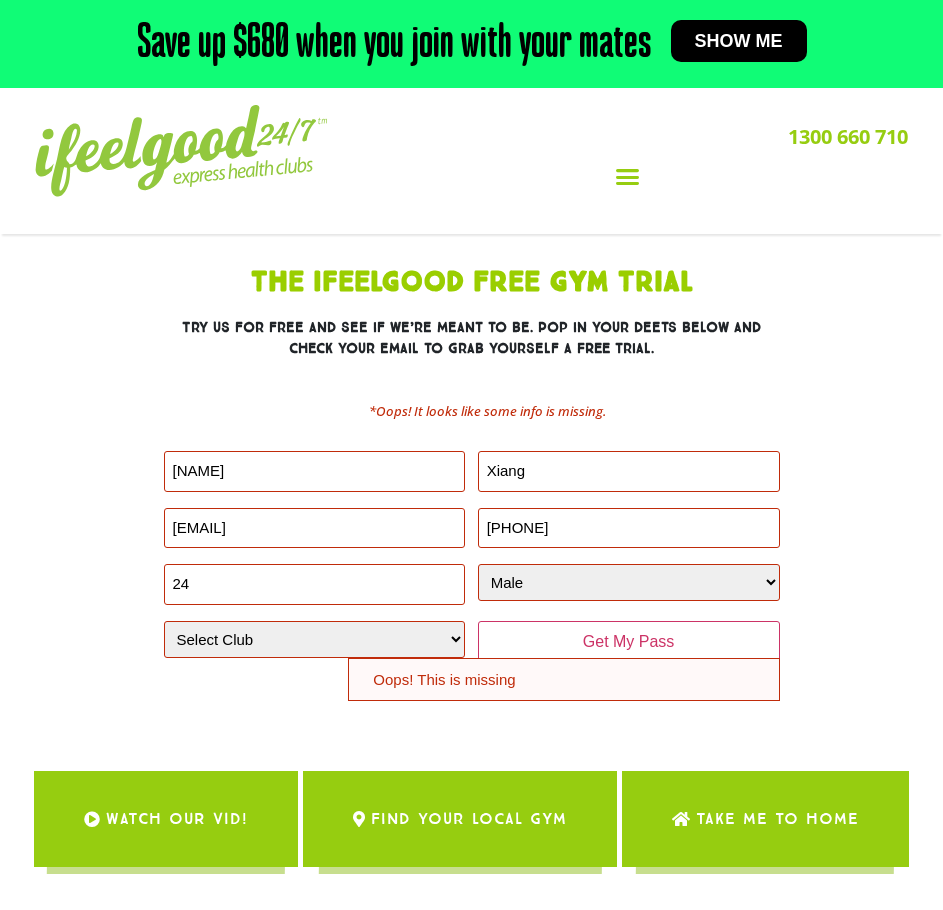 select on "Underwood" 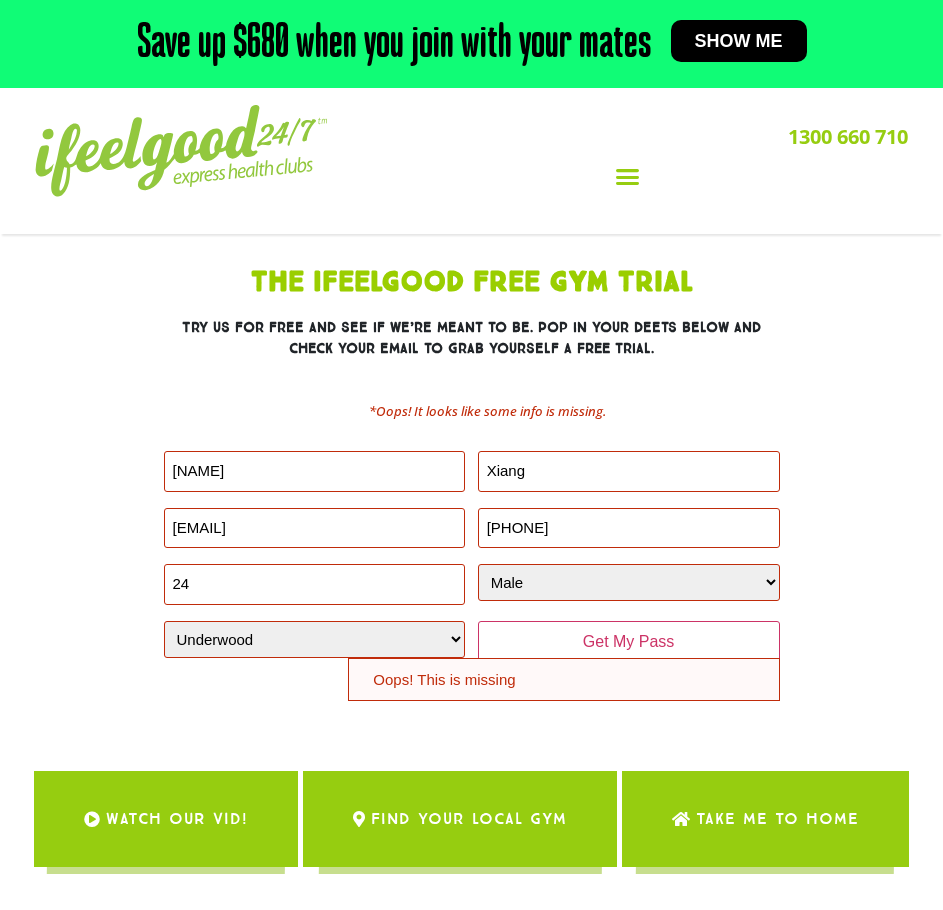 drag, startPoint x: 235, startPoint y: 690, endPoint x: 305, endPoint y: 686, distance: 70.11419 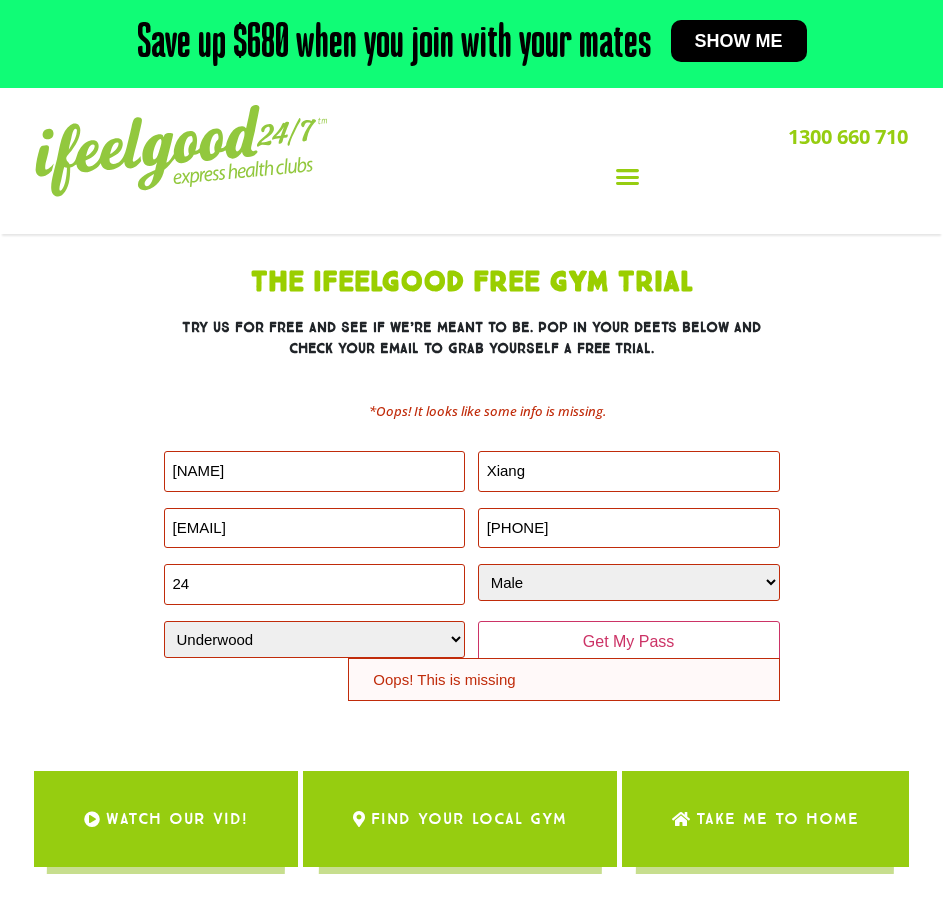 click on "The IfeelGood Free Gym Trial
Try us for free and see if we’re meant to be. Pop in your deets below and check your email to grab yourself a FREE trial.
FIRST NAME
LAST NAME
EMAIL
PHONE
Age
Gender
Gender
Male
Female
CLOSEST CLUB
Select Club
Alexandra Hills
Calamvale
Coopers Plains
Indooroopilly
Middle Park
Oxenford" at bounding box center [472, 484] 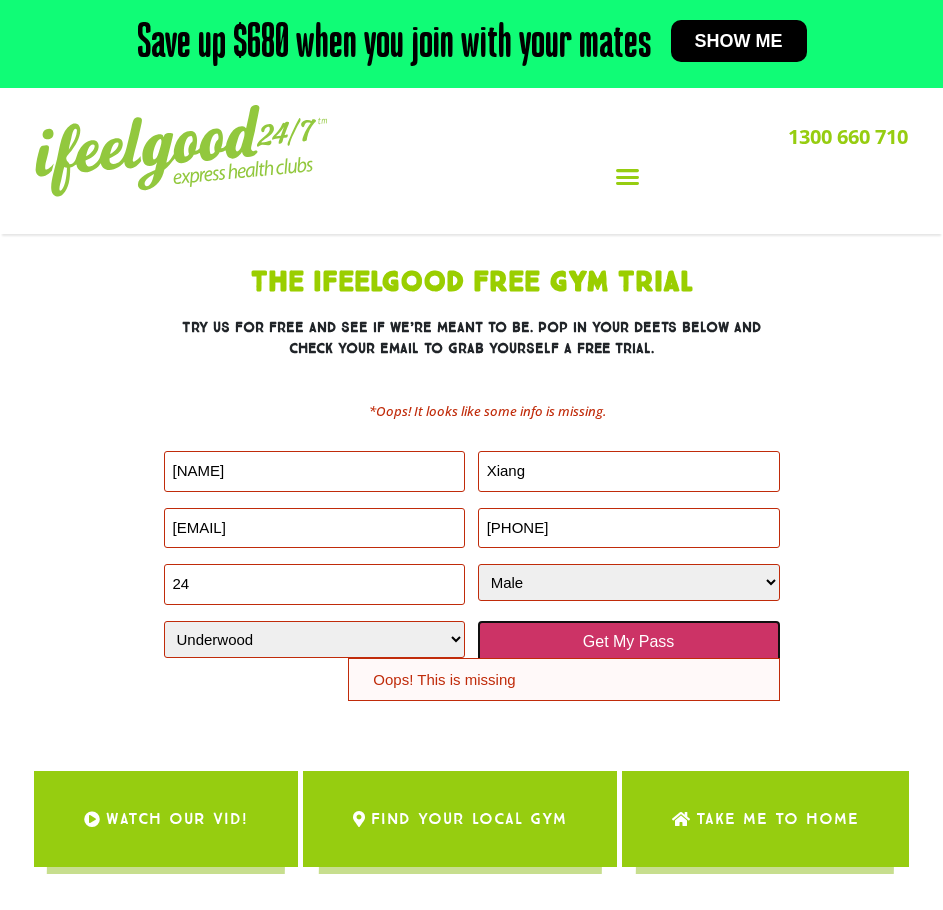 click on "Get My Pass" at bounding box center [629, 642] 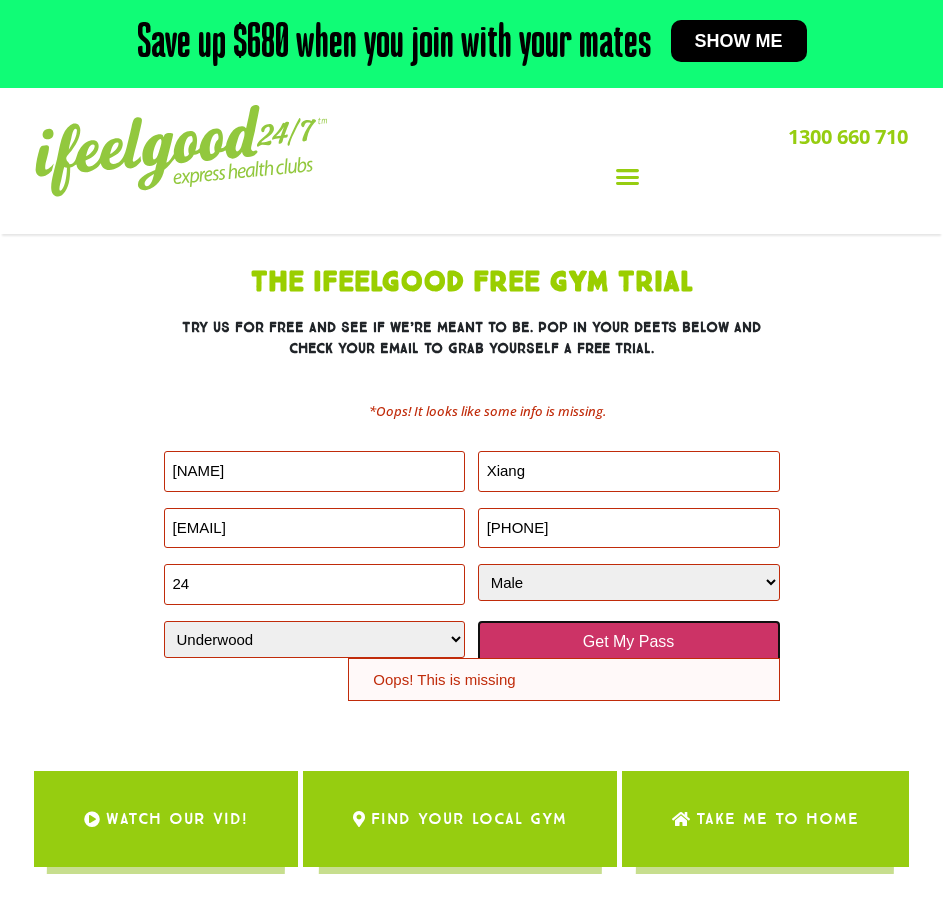 click on "Get My Pass" at bounding box center (629, 642) 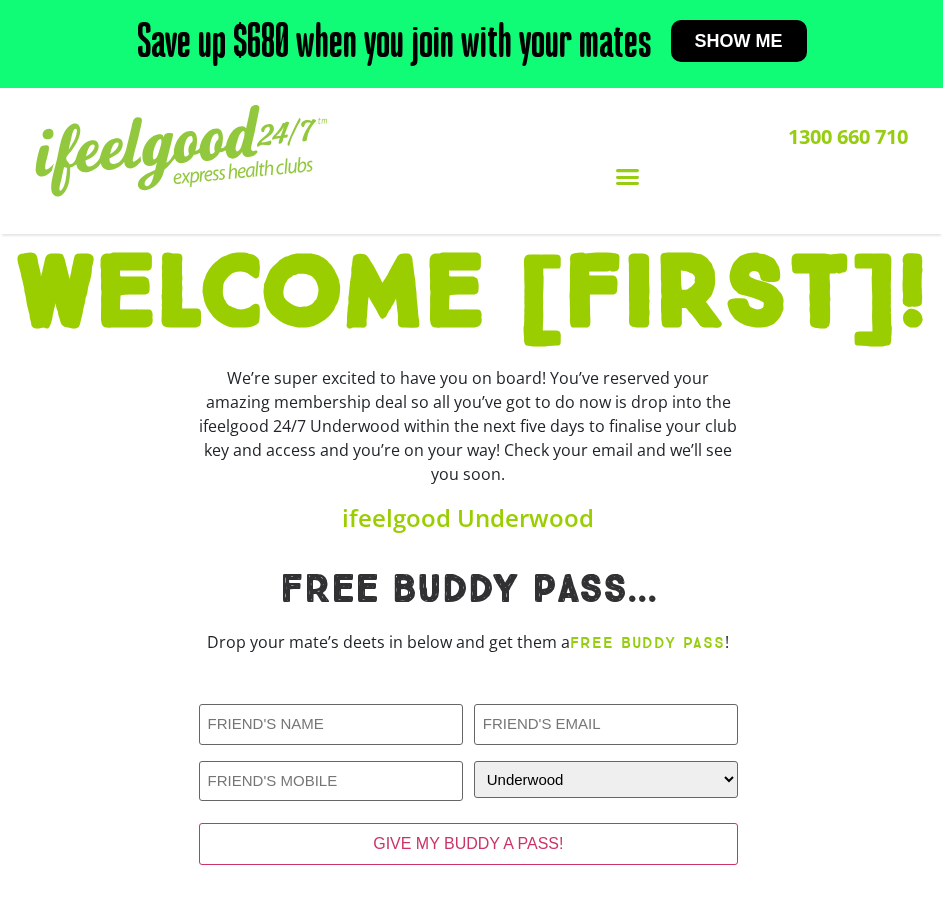 scroll, scrollTop: 0, scrollLeft: 0, axis: both 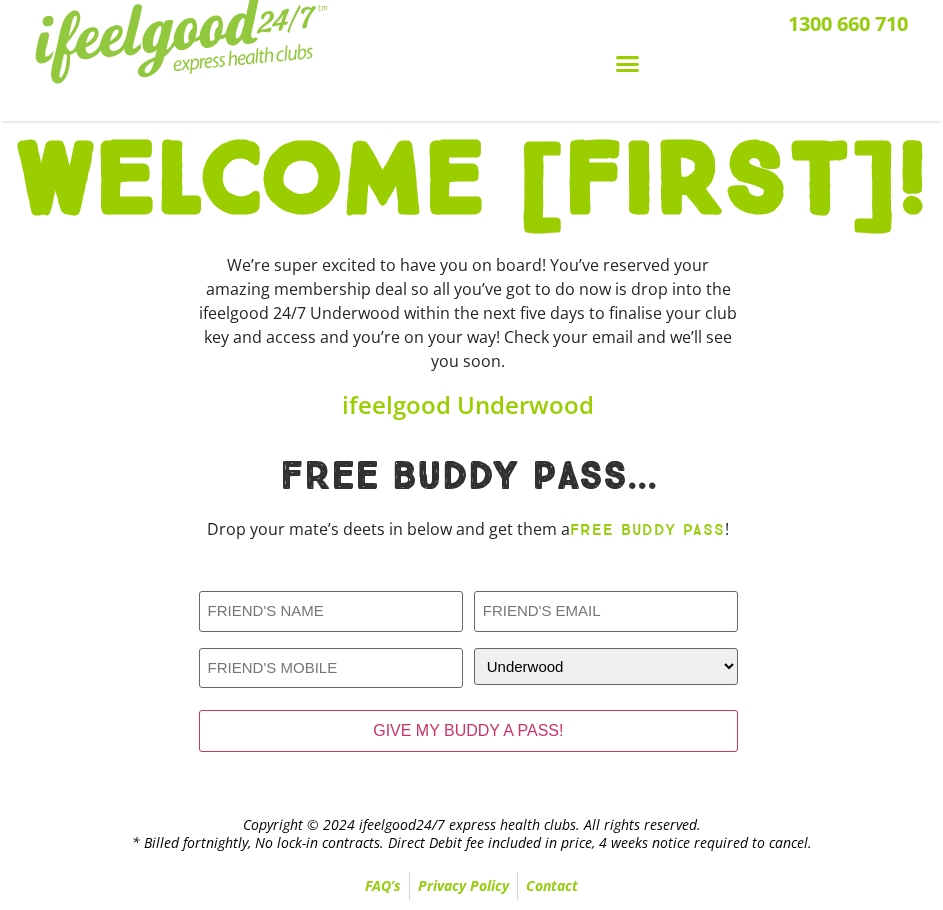 click 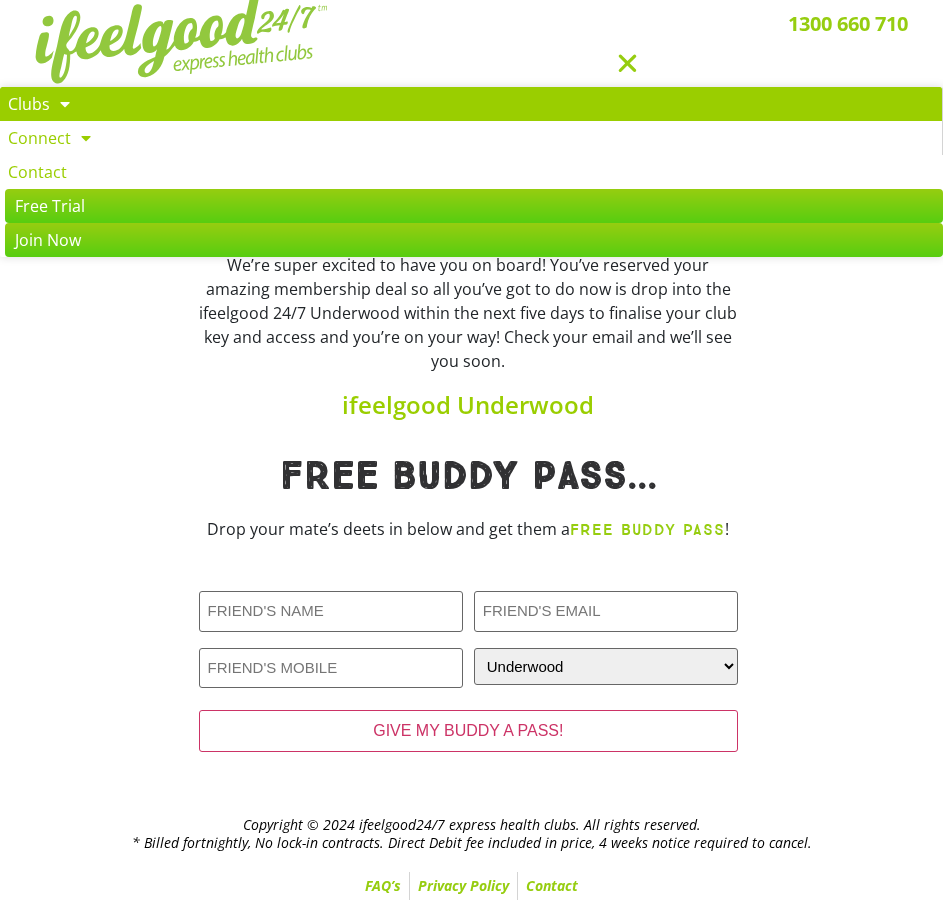 click on "Clubs" 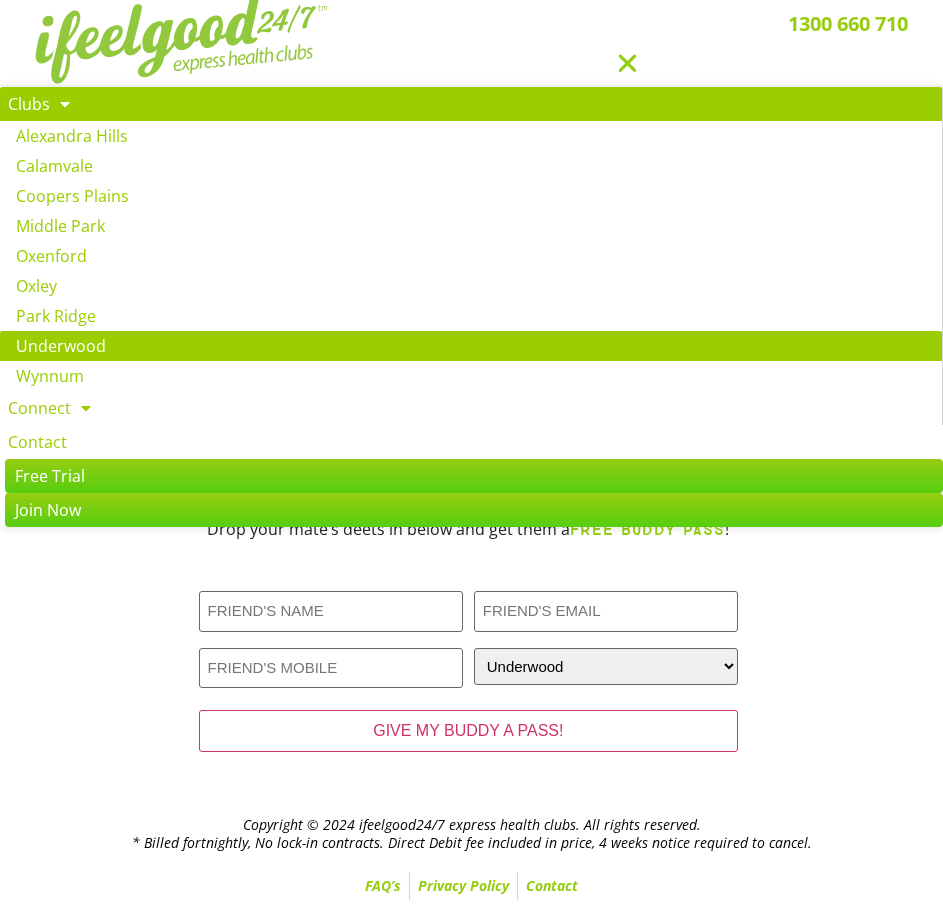 click on "Underwood" 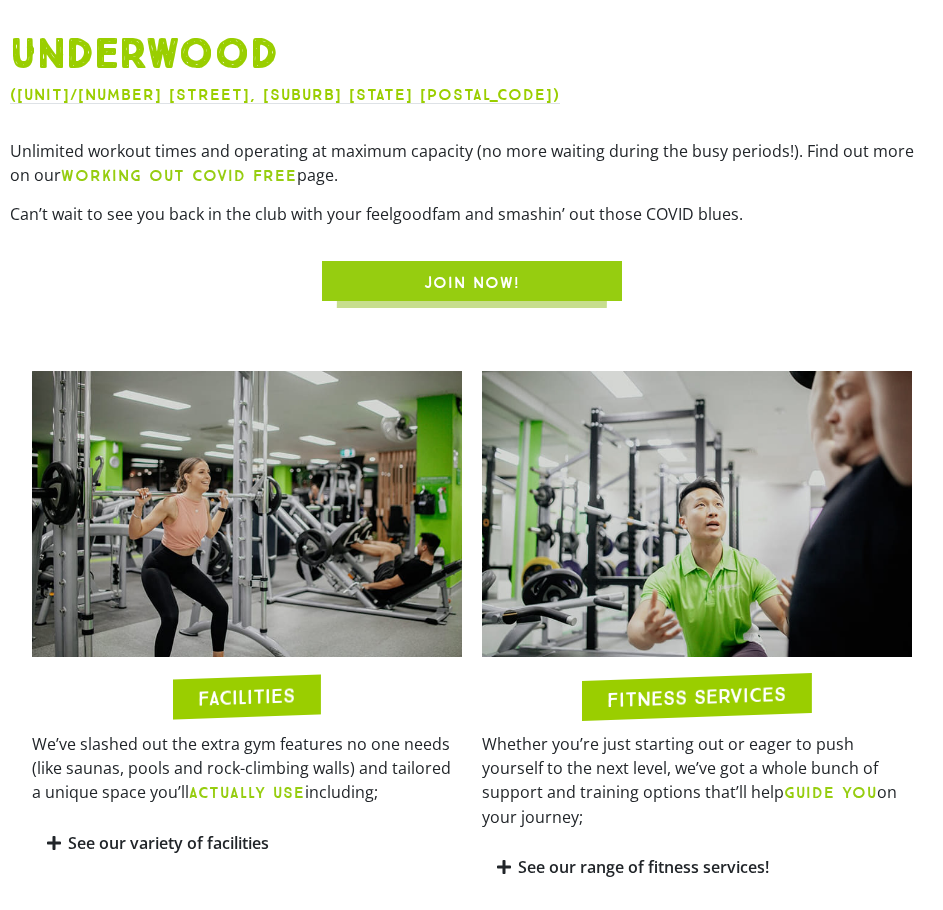 scroll, scrollTop: 0, scrollLeft: 0, axis: both 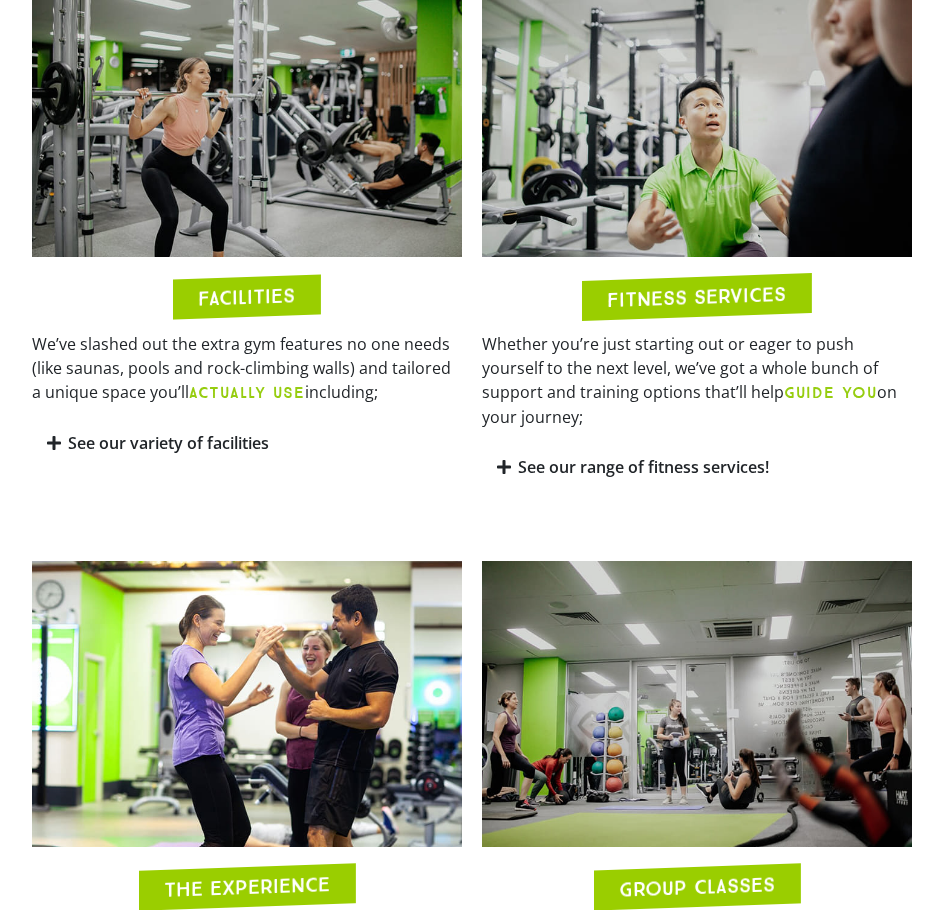 click on "See our variety of facilities" at bounding box center (168, 443) 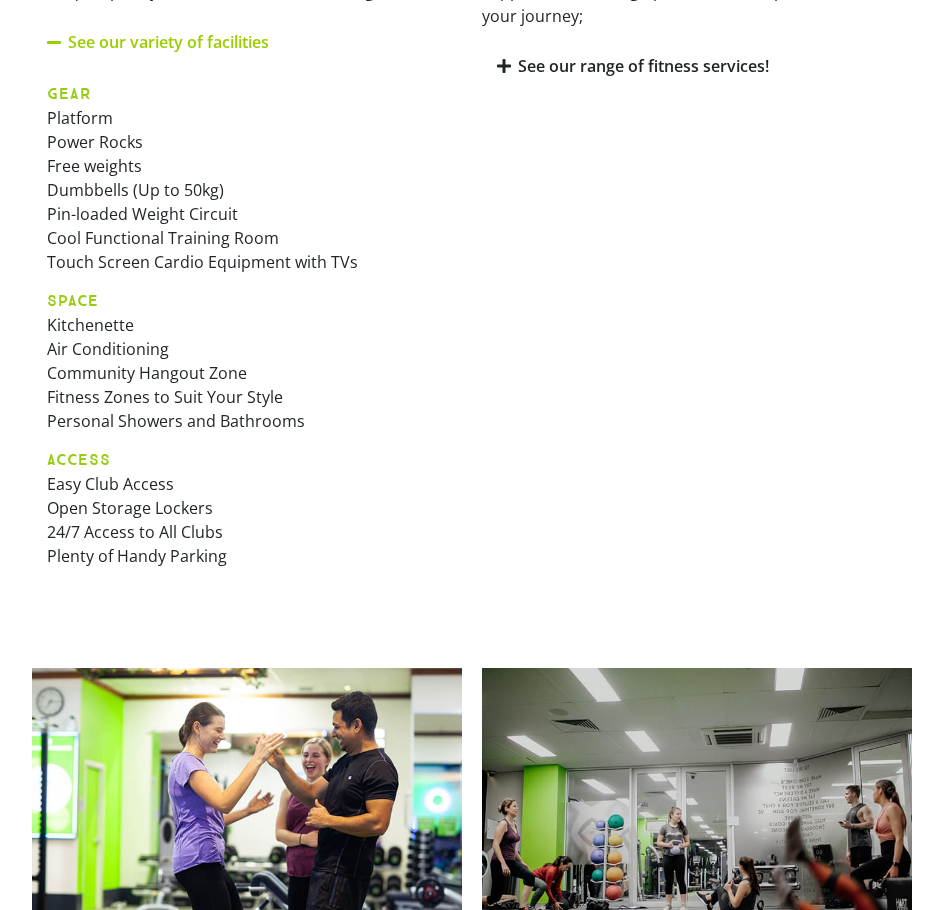 scroll, scrollTop: 1570, scrollLeft: 0, axis: vertical 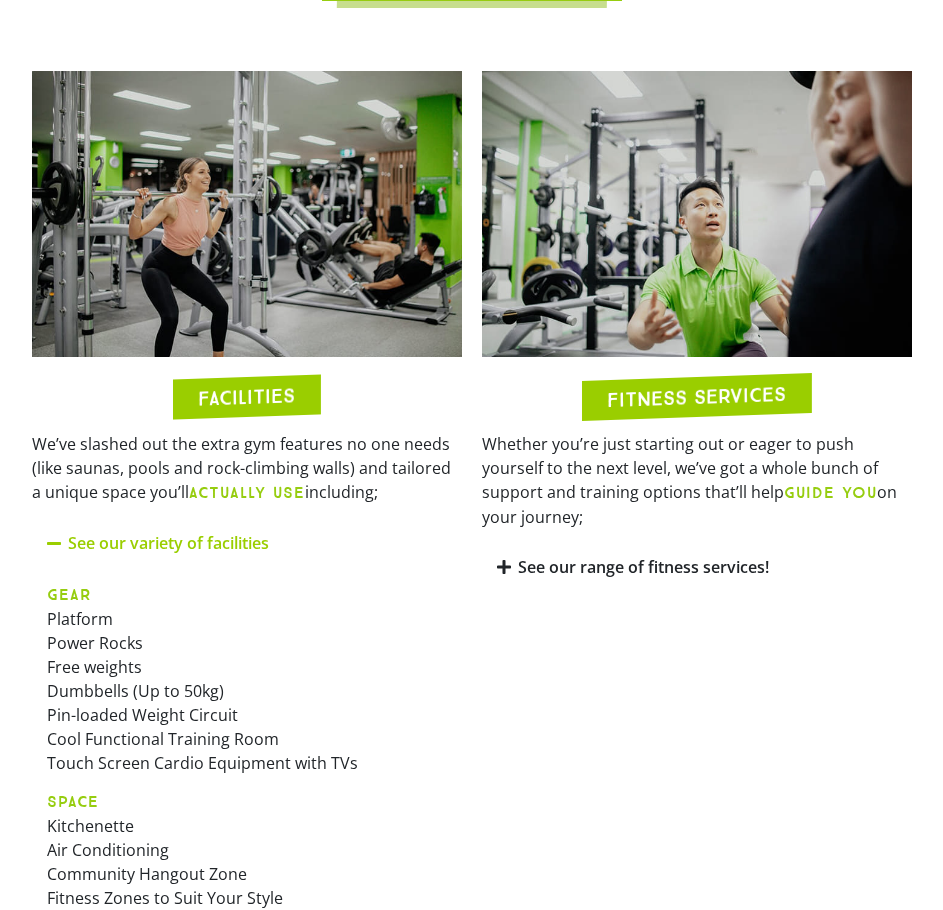 click on "See our range of fitness services!" at bounding box center (643, 567) 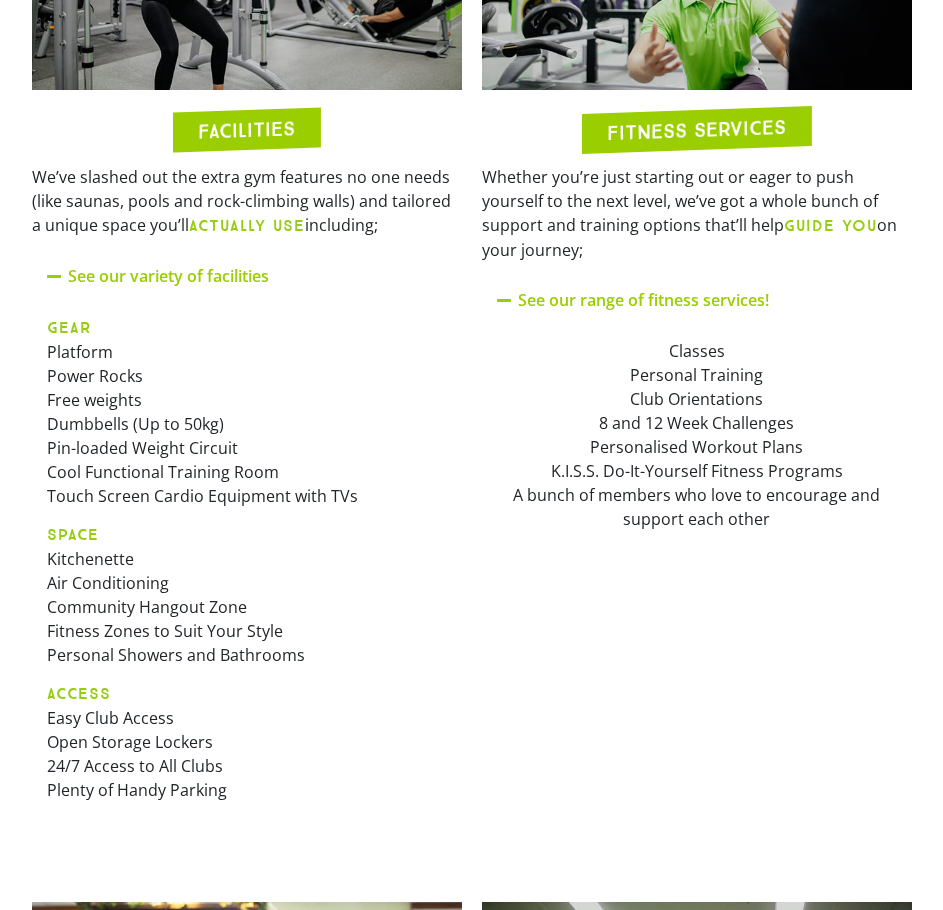 scroll, scrollTop: 1370, scrollLeft: 0, axis: vertical 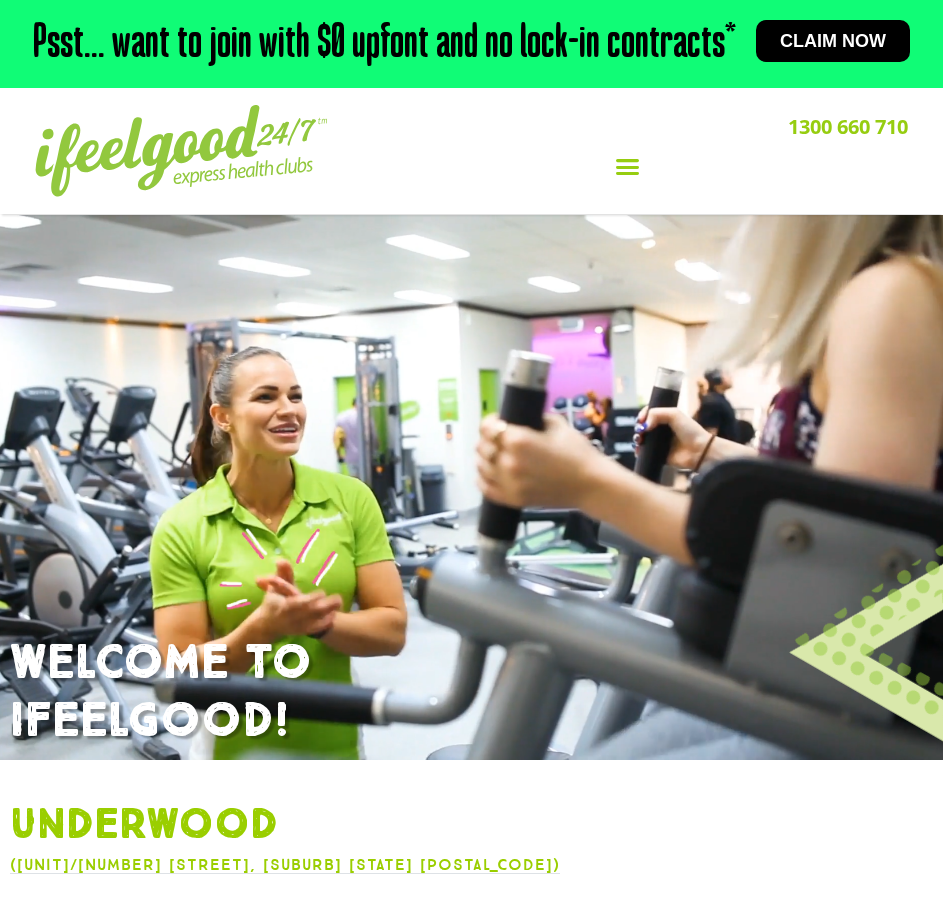click on "Claim now" at bounding box center [833, 41] 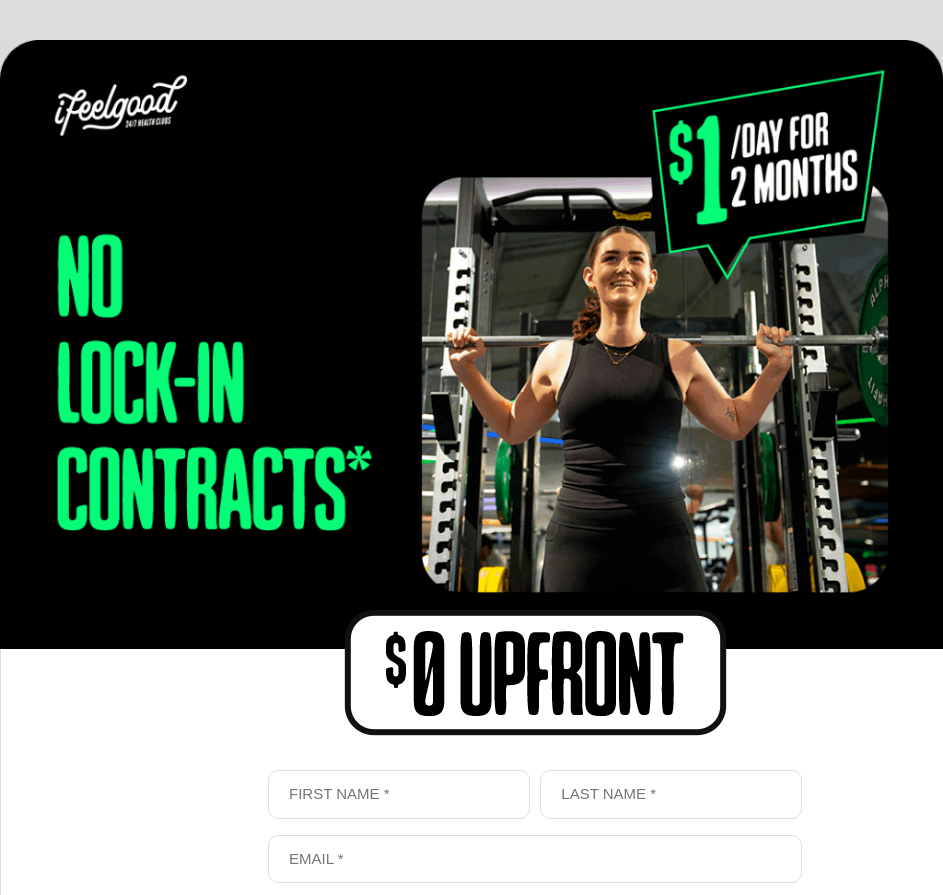scroll, scrollTop: 0, scrollLeft: 0, axis: both 